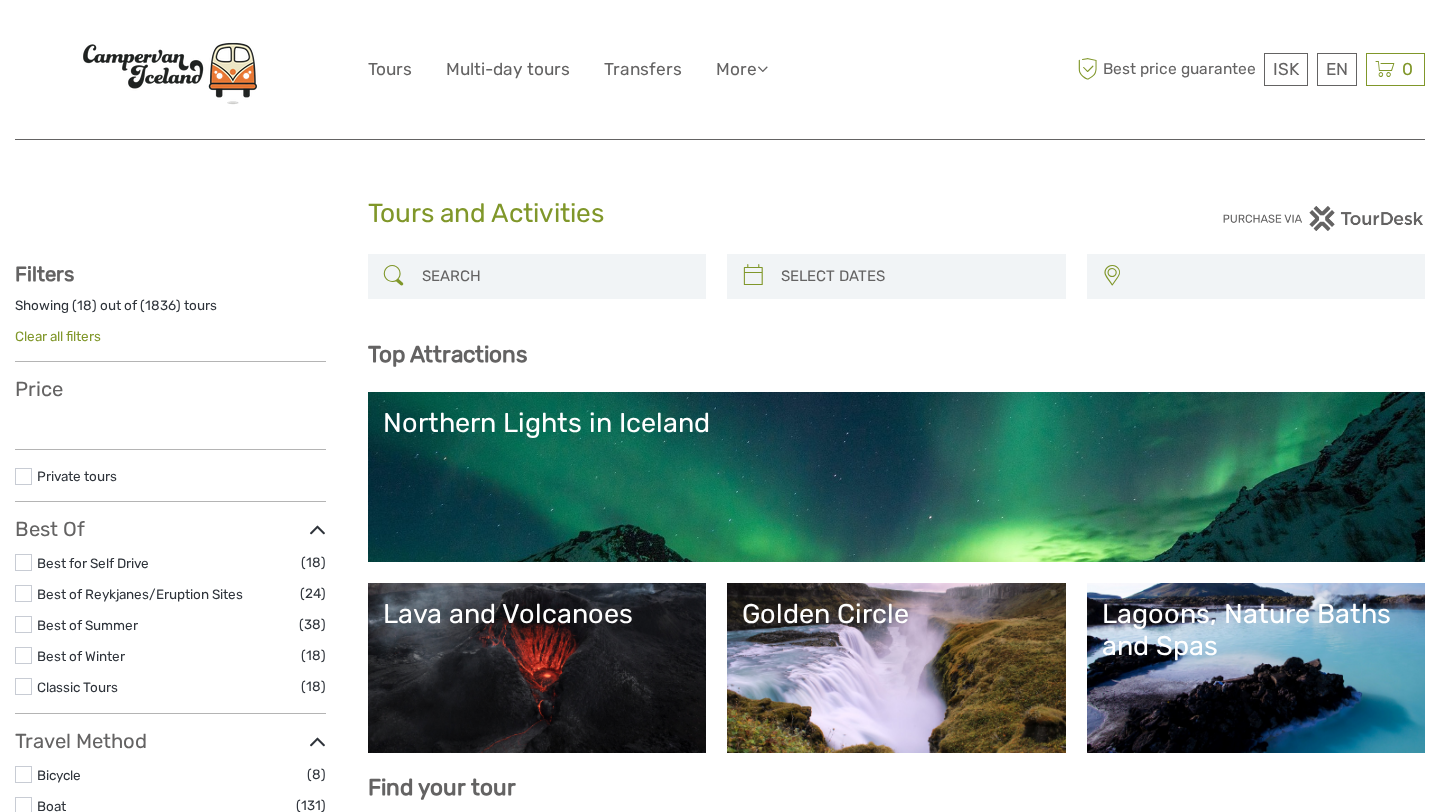 select 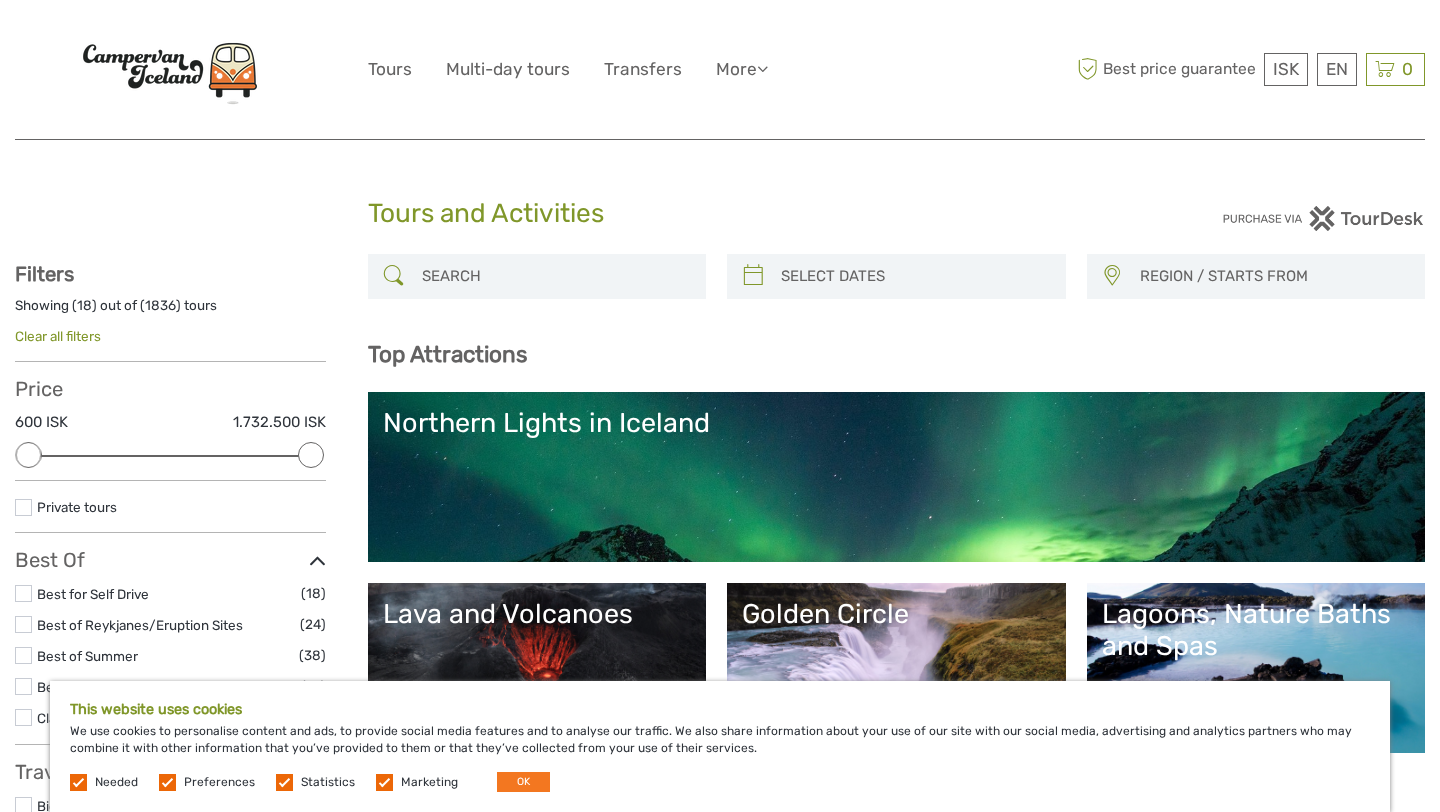 scroll, scrollTop: 0, scrollLeft: 0, axis: both 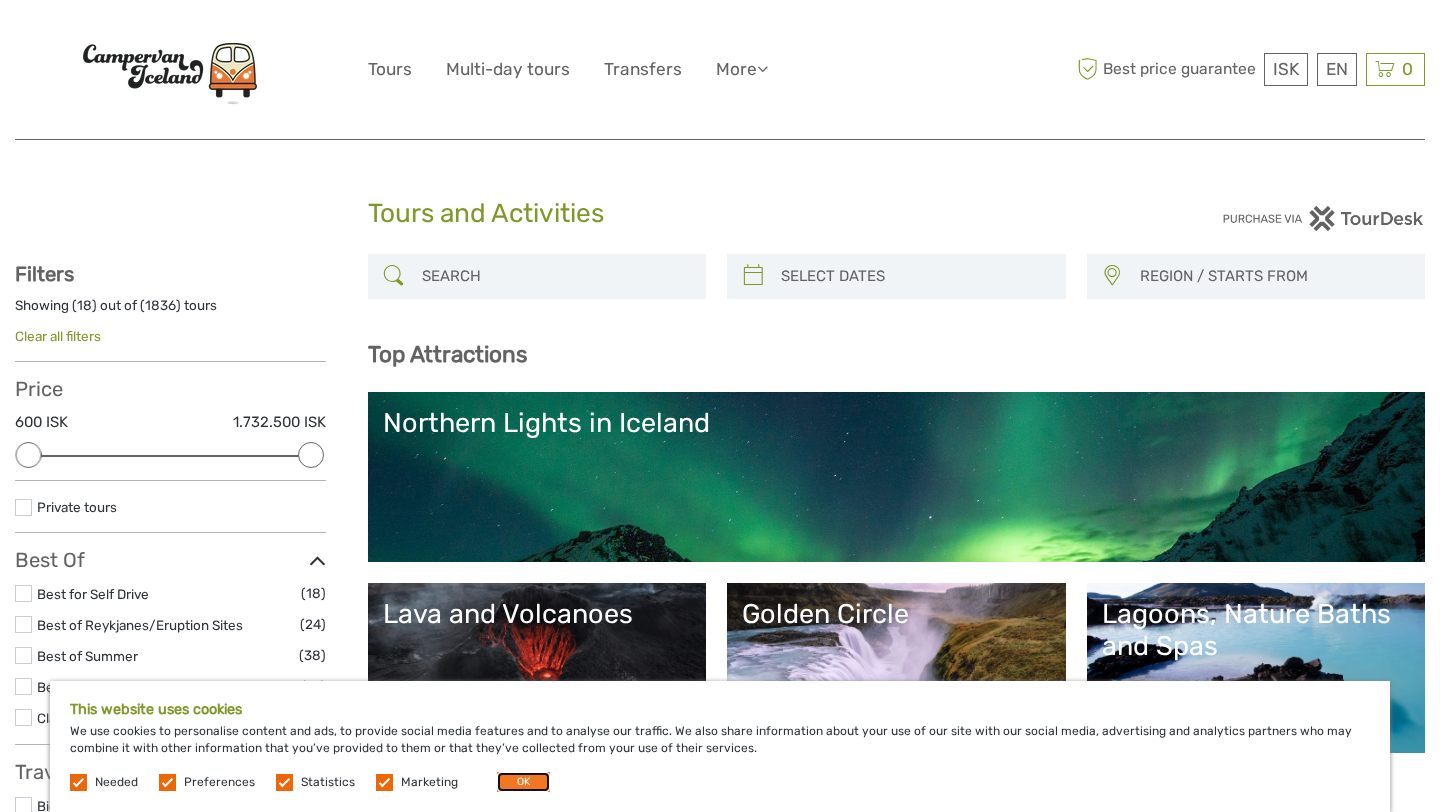 click on "OK" at bounding box center (523, 782) 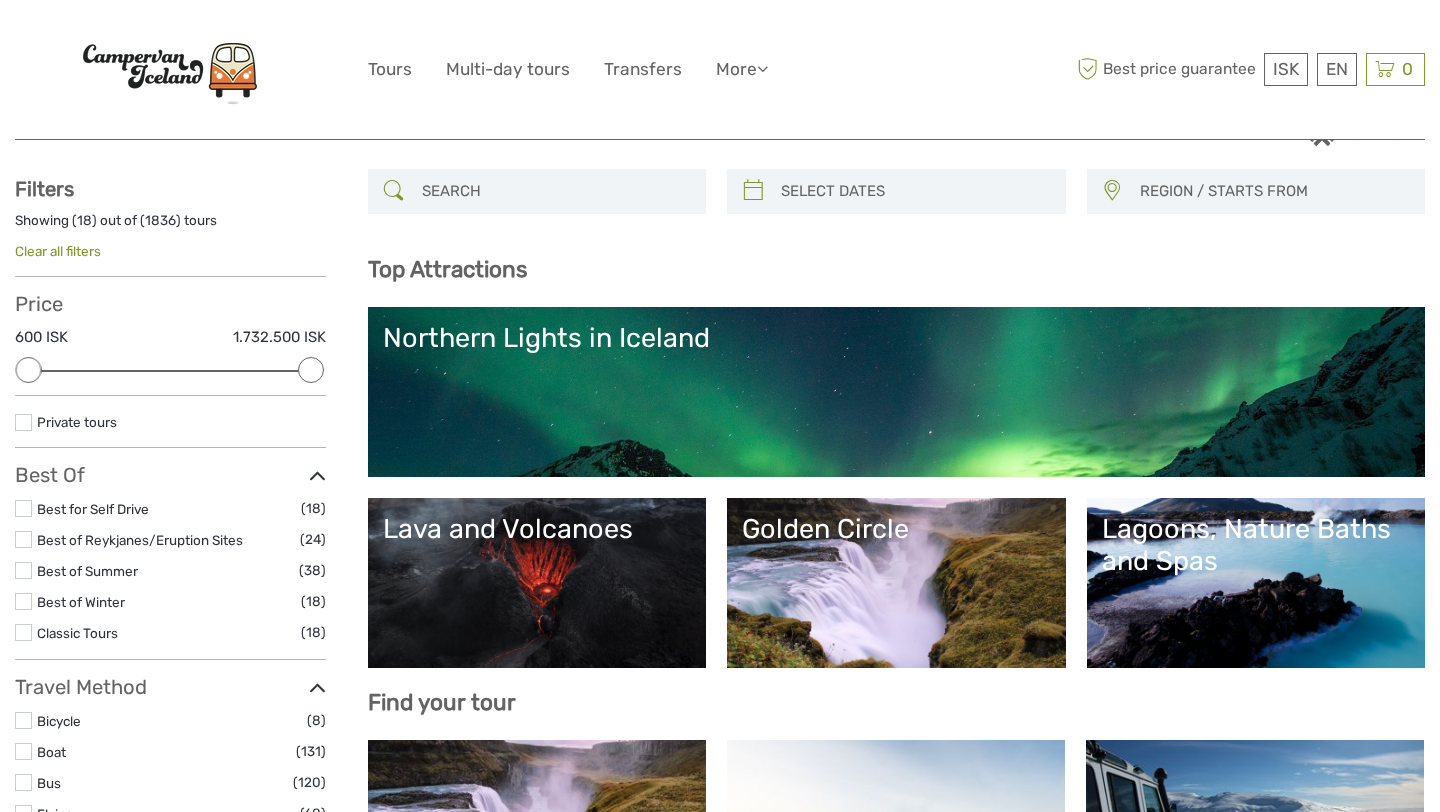 scroll, scrollTop: 63, scrollLeft: 0, axis: vertical 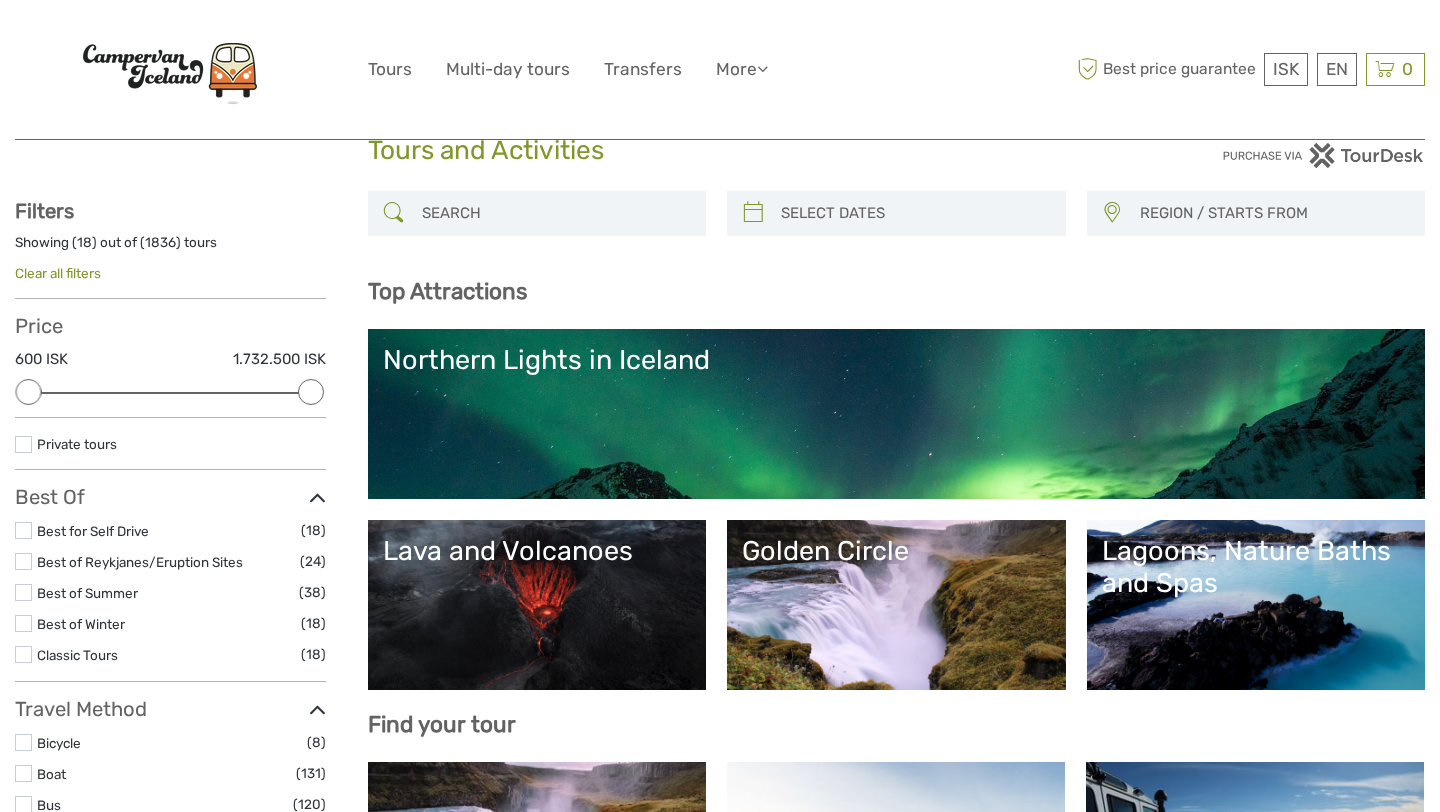 type on "04/08/2025" 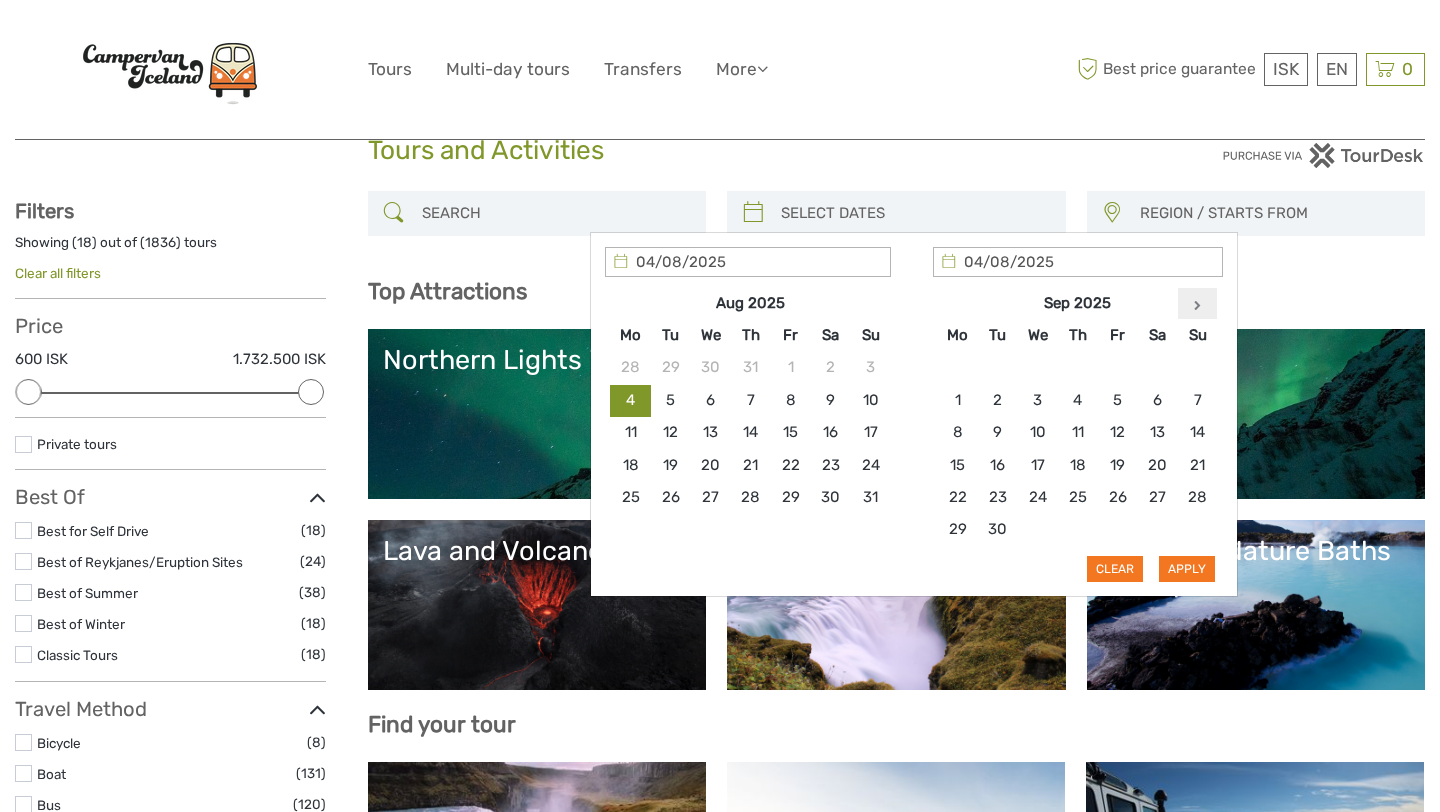click at bounding box center (1198, 303) 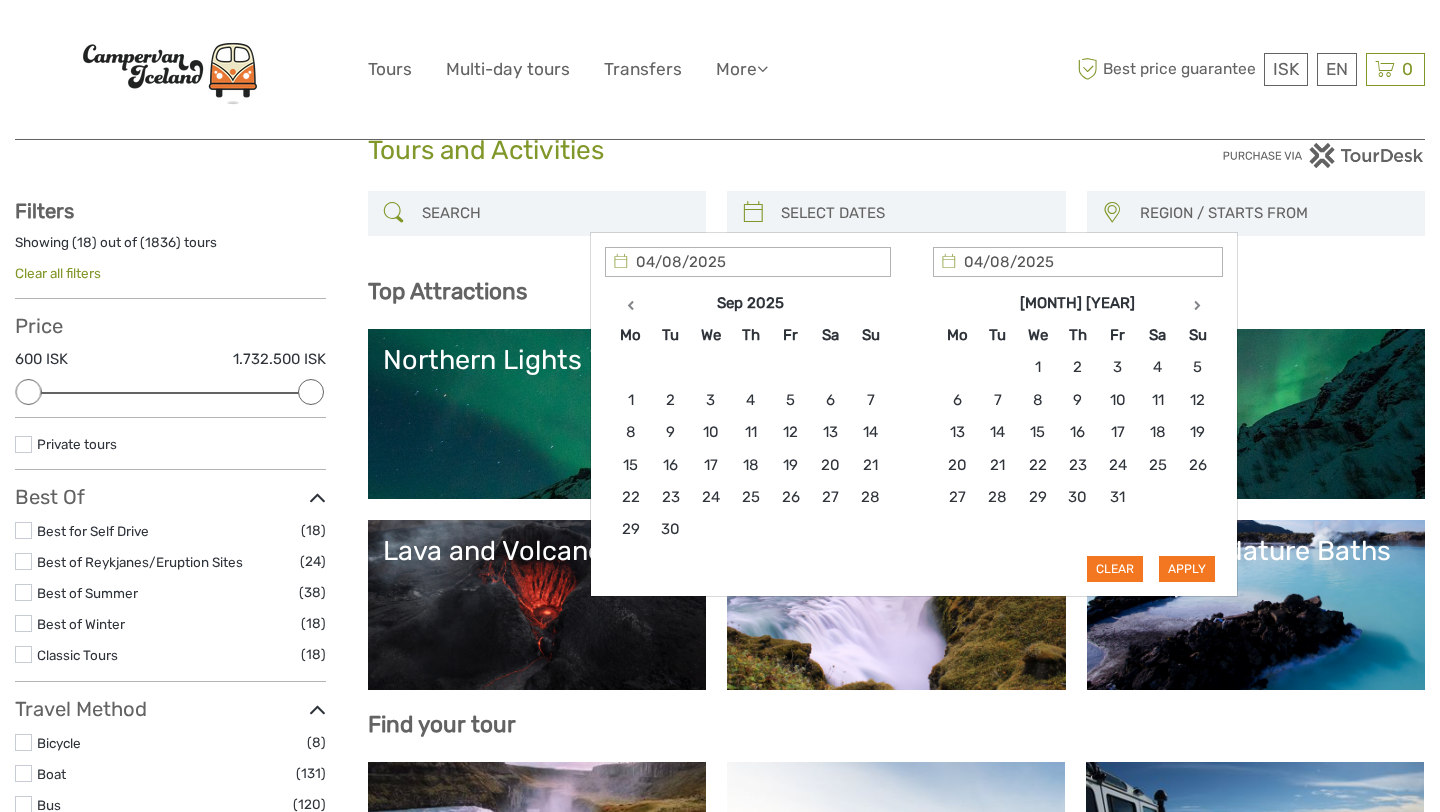 click on "Top Attractions" at bounding box center (897, 291) 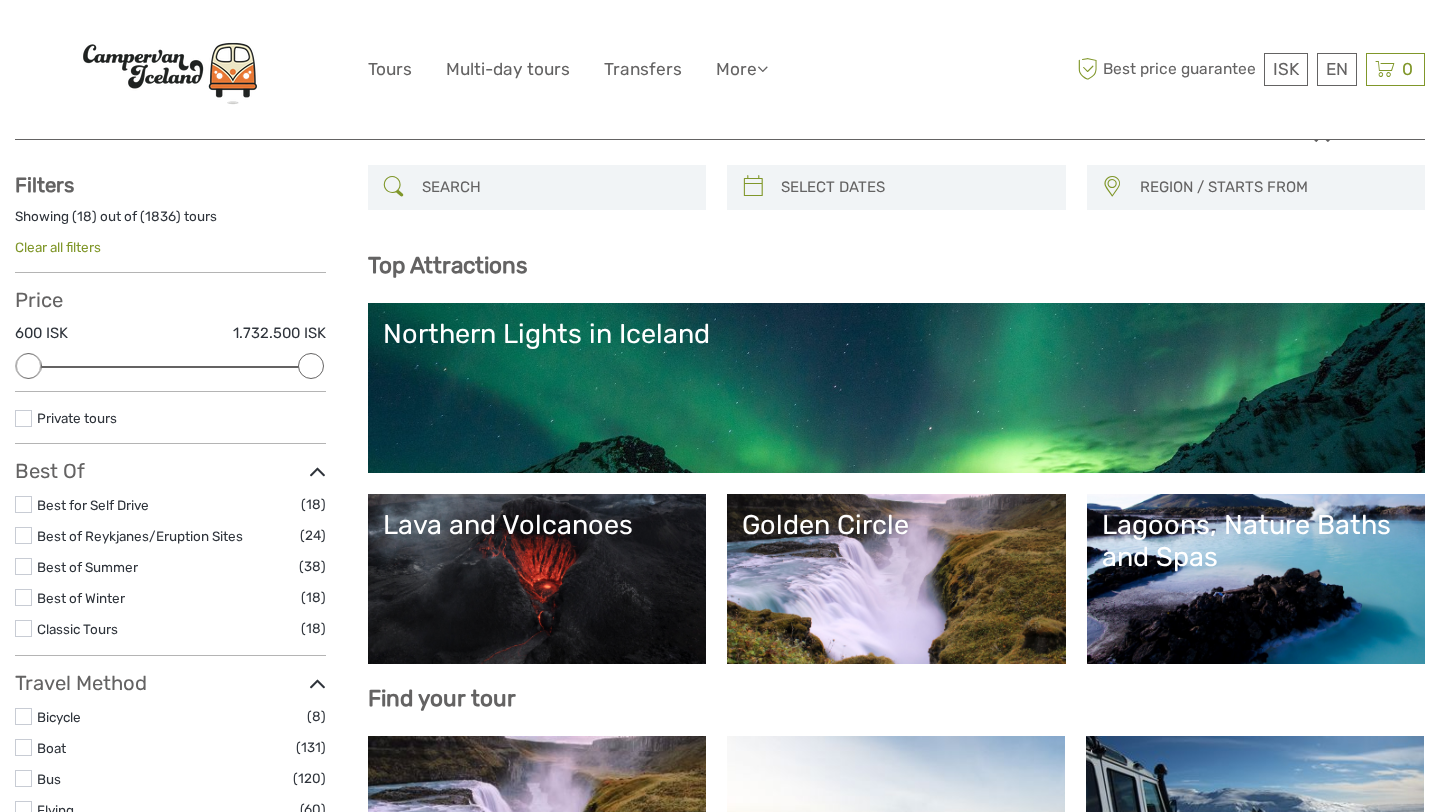 scroll, scrollTop: 0, scrollLeft: 0, axis: both 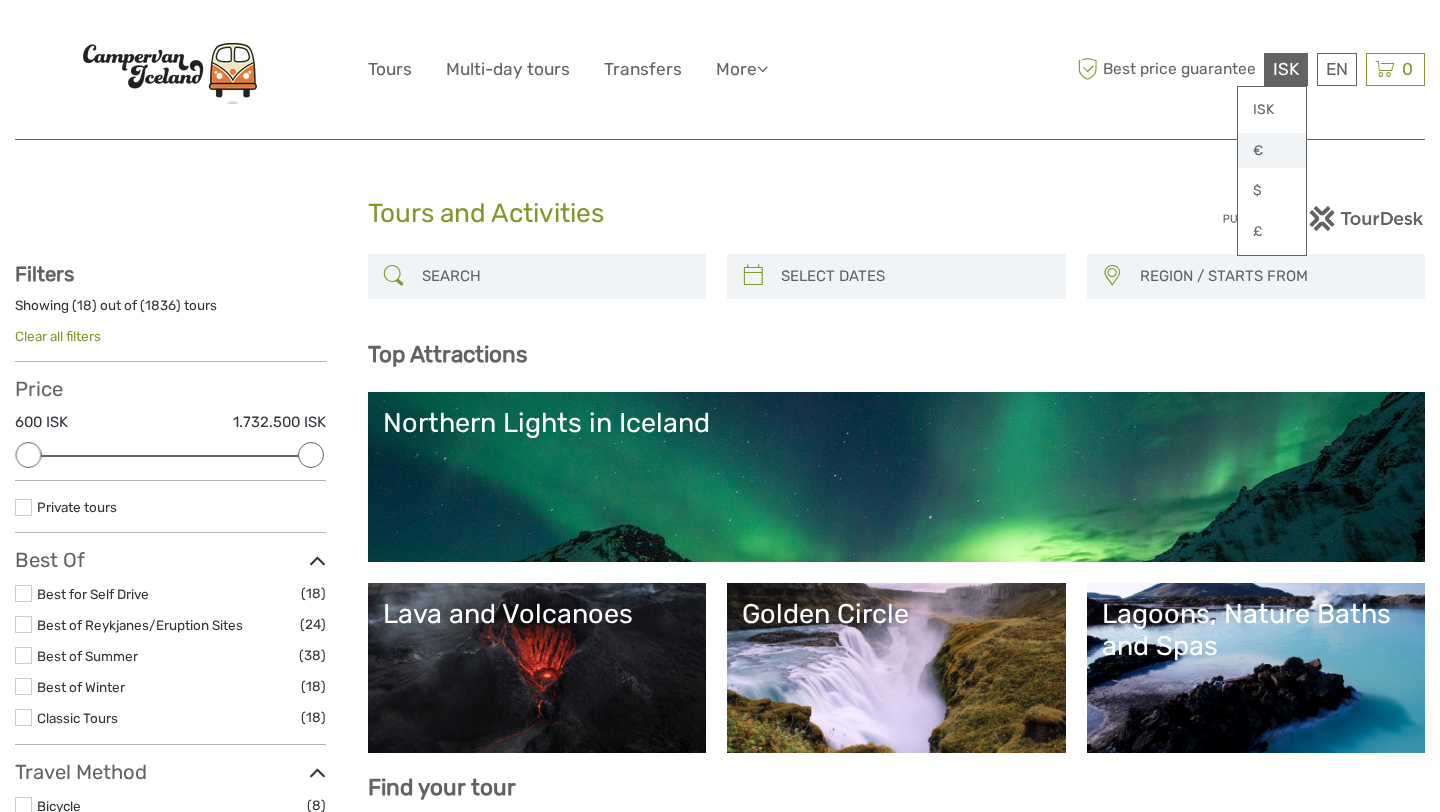 click on "€" at bounding box center (1272, 151) 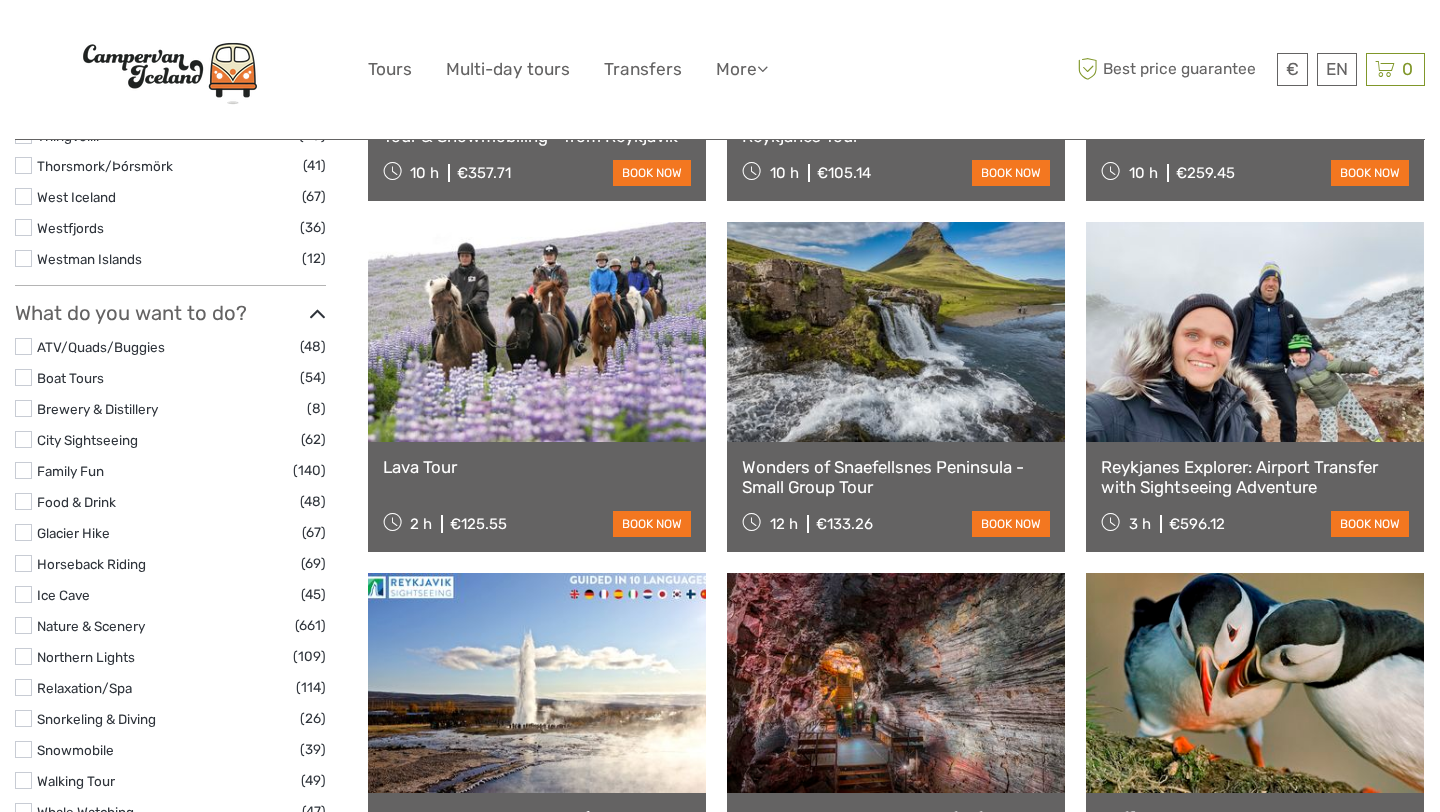 scroll, scrollTop: 1657, scrollLeft: 0, axis: vertical 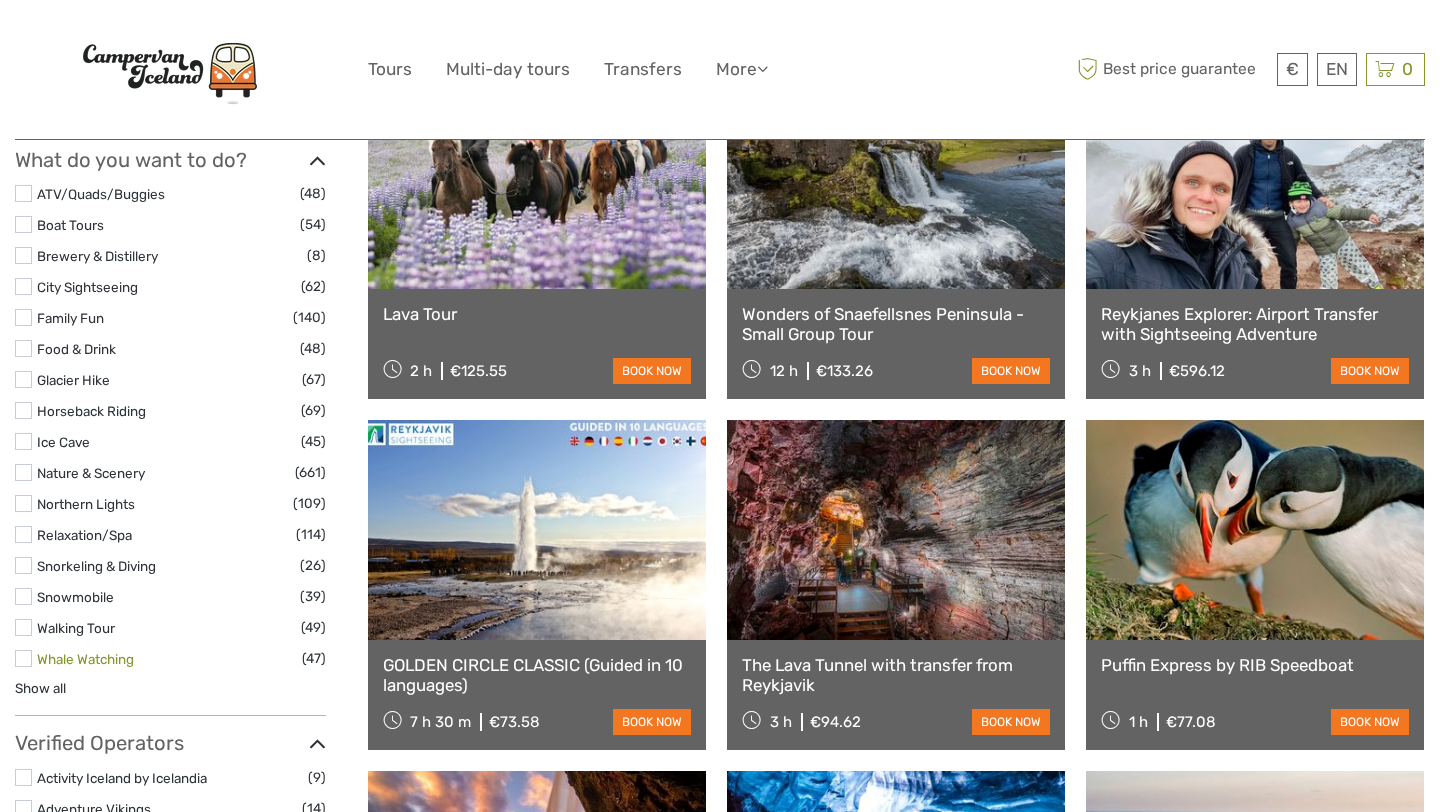 click on "Whale Watching" at bounding box center (85, 659) 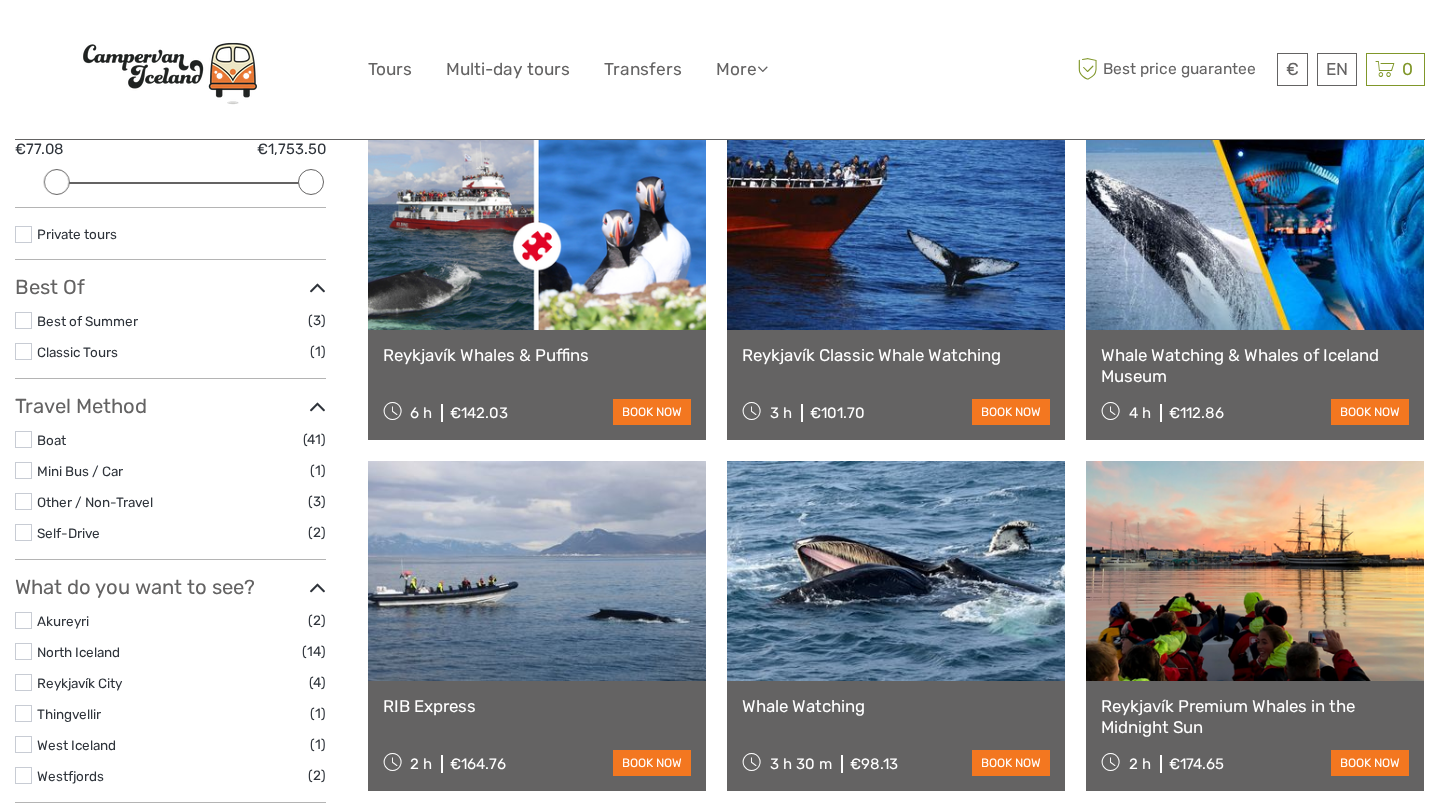 scroll, scrollTop: 384, scrollLeft: 0, axis: vertical 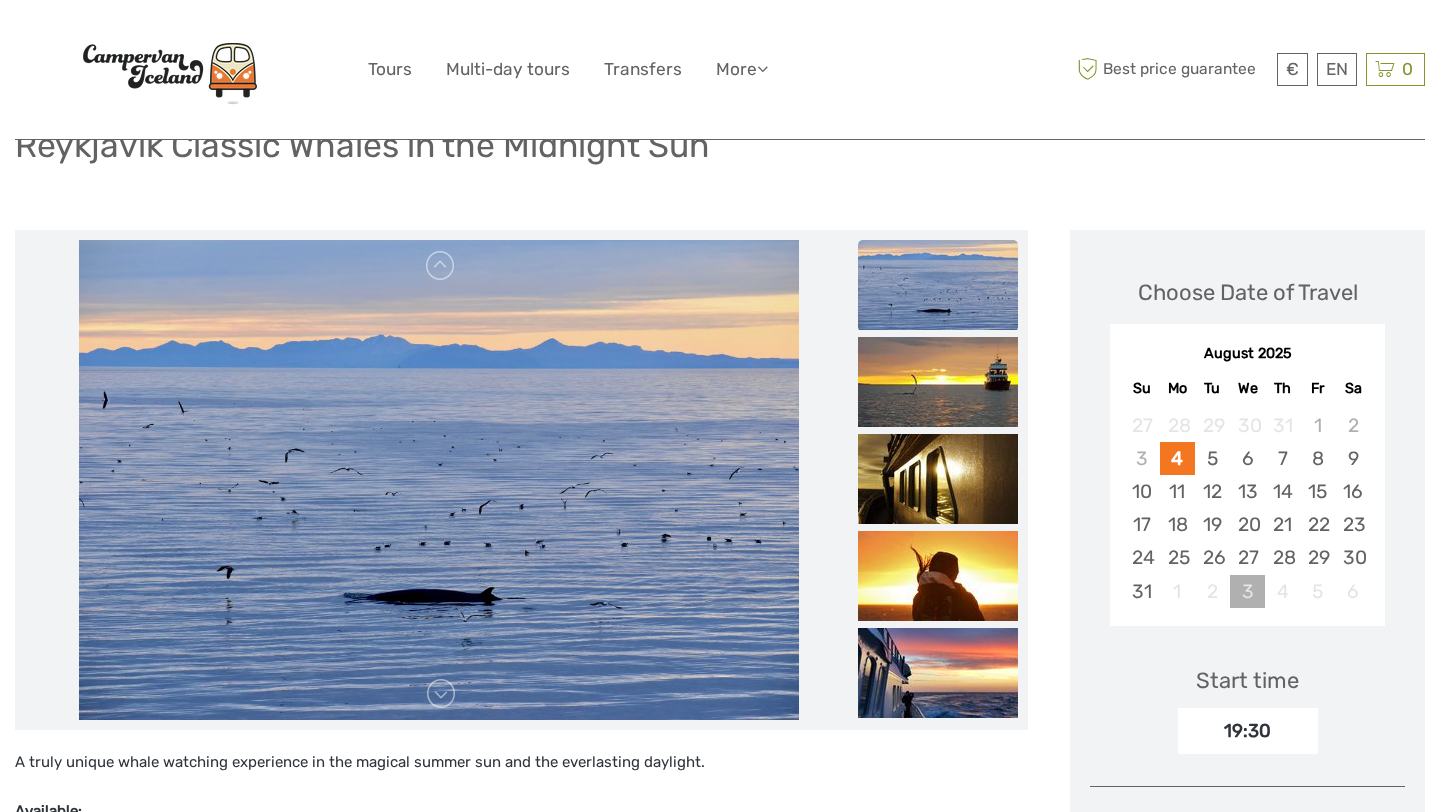 click on "3" at bounding box center [1247, 591] 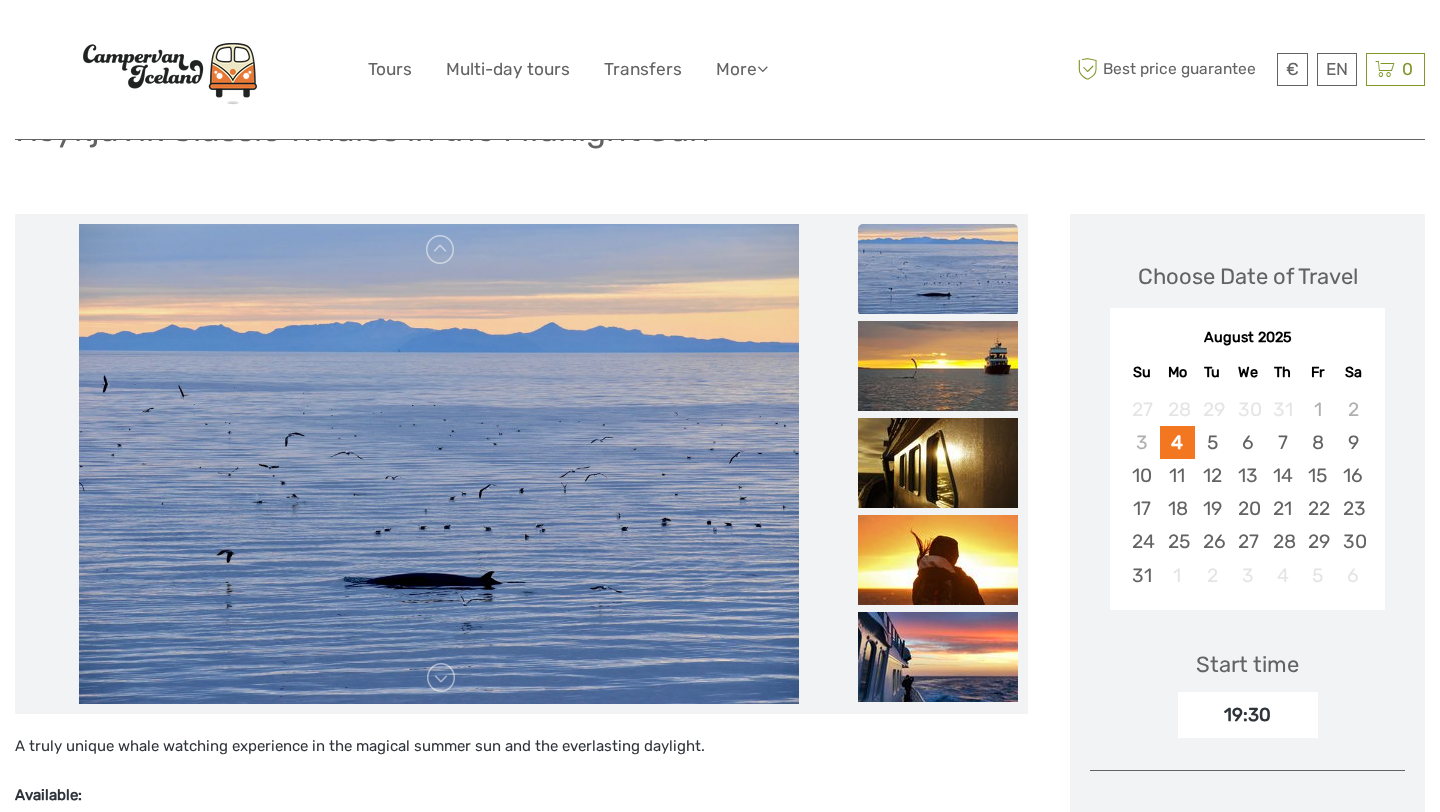 scroll, scrollTop: 184, scrollLeft: 0, axis: vertical 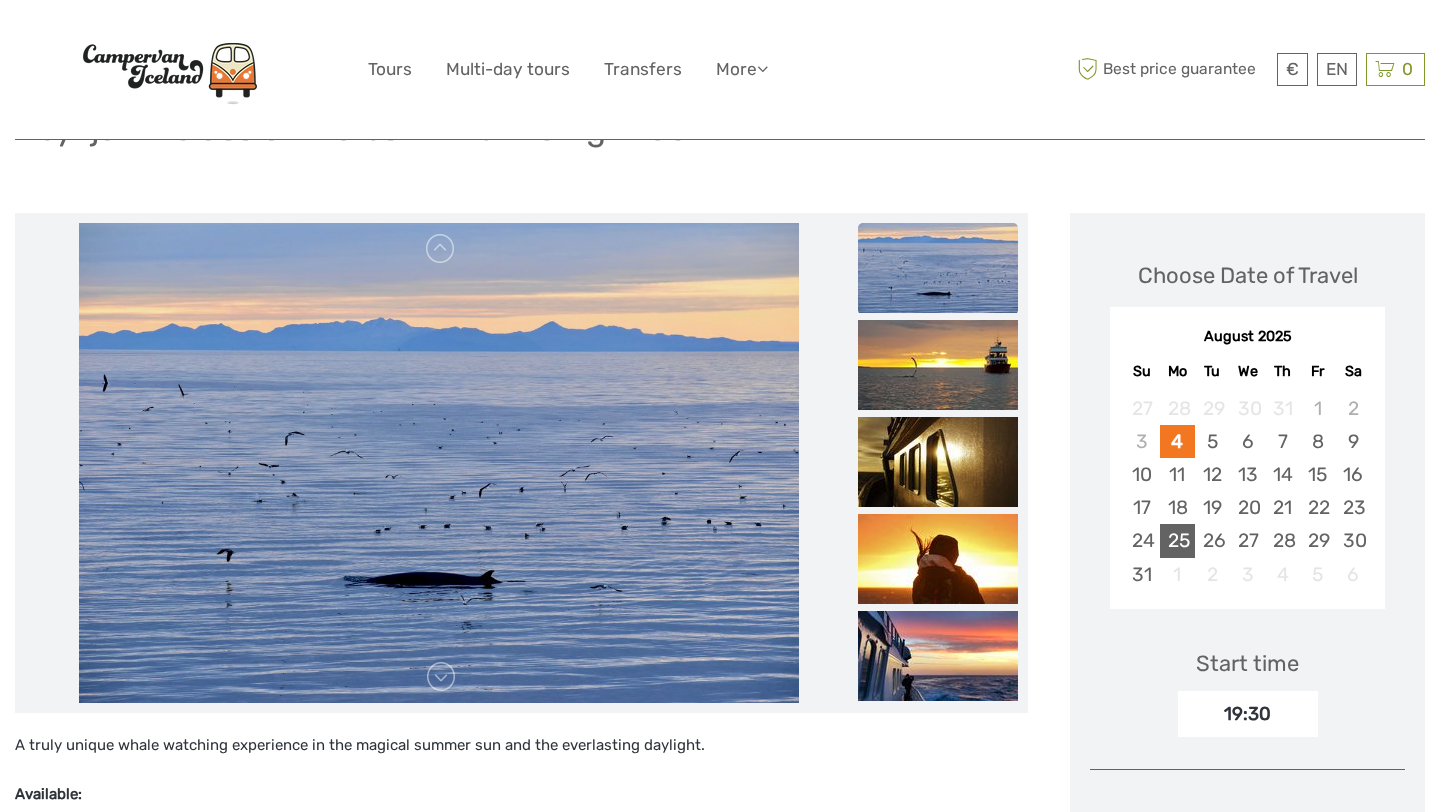 click on "25" at bounding box center [1177, 540] 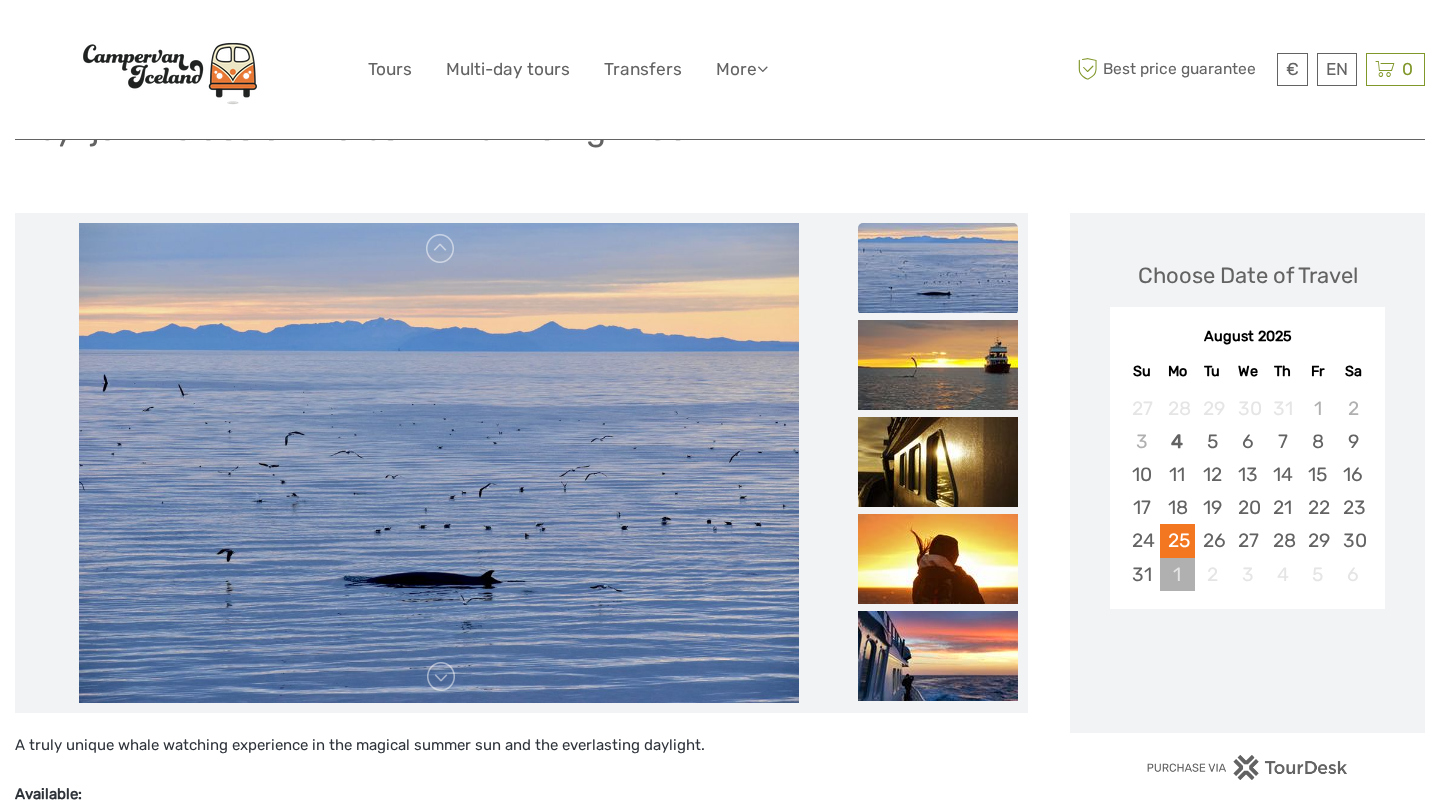 click on "1" at bounding box center (1177, 574) 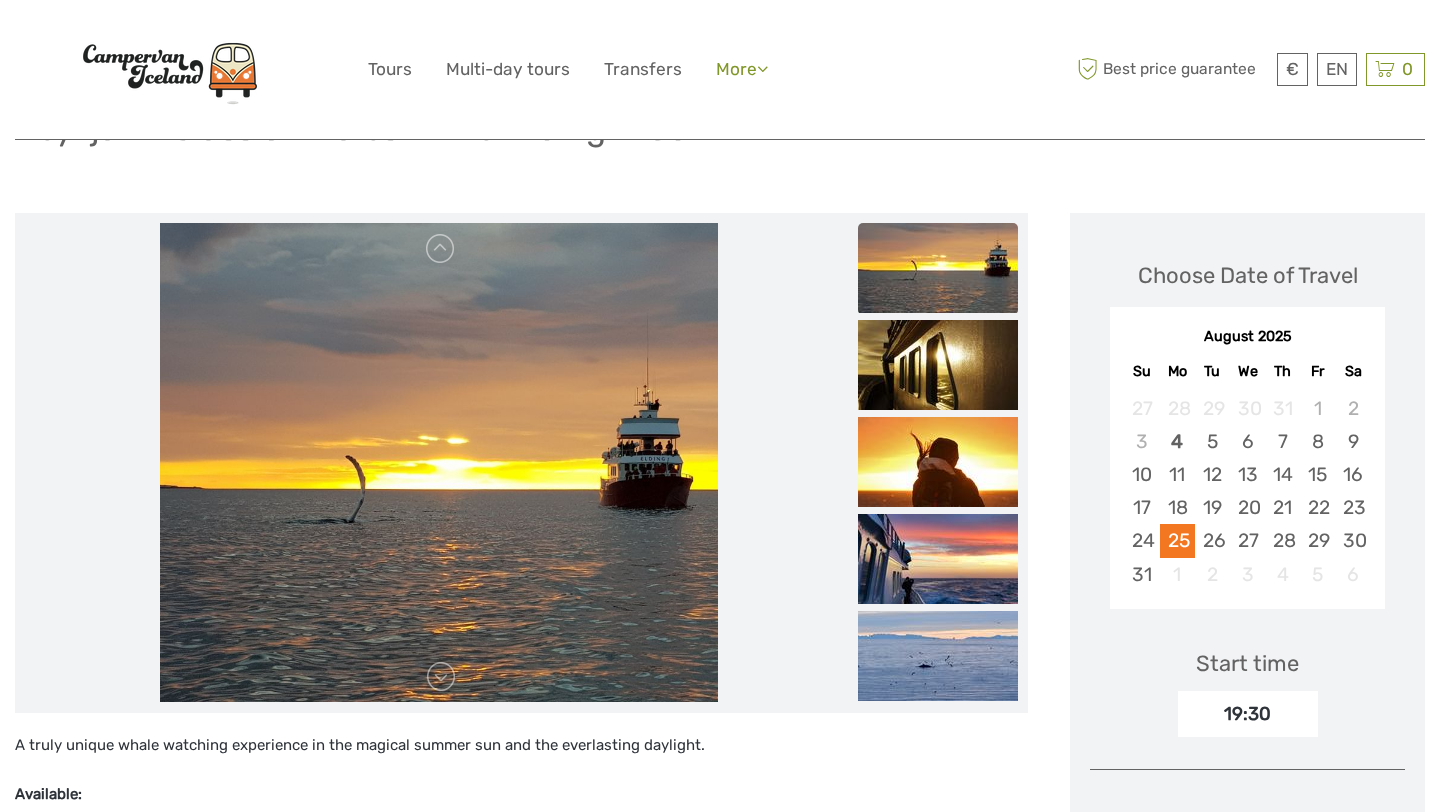 click on "More" at bounding box center (742, 69) 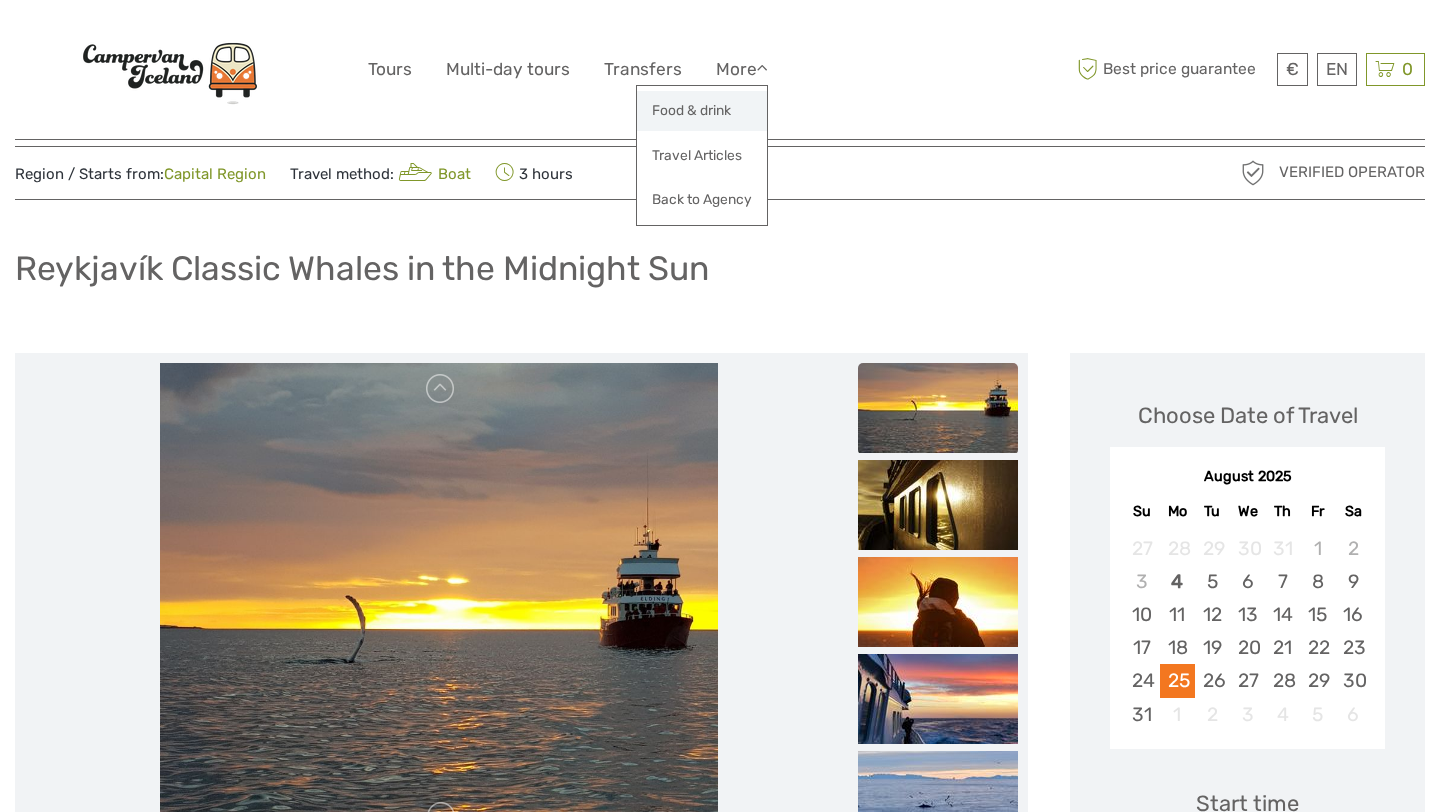 scroll, scrollTop: 0, scrollLeft: 0, axis: both 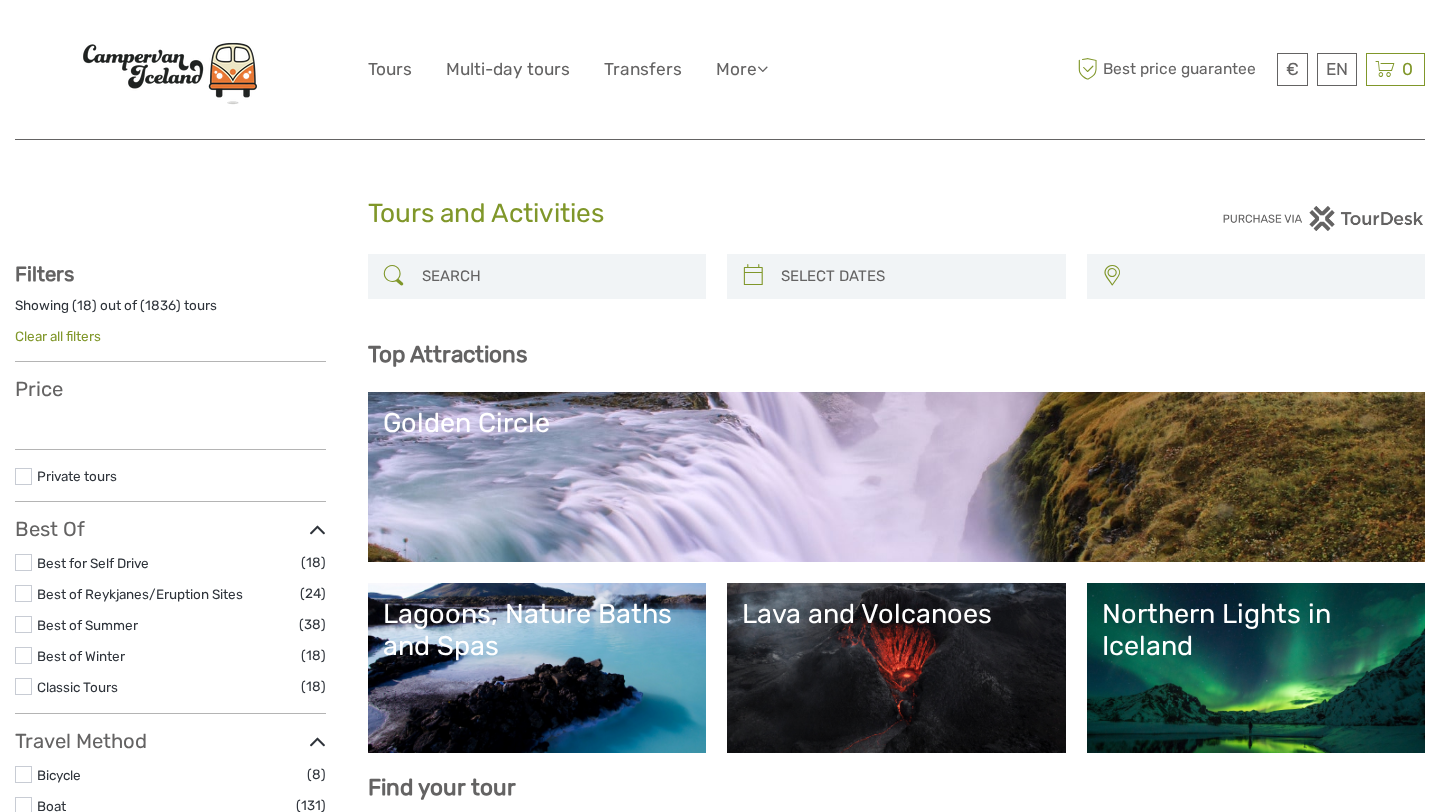 select 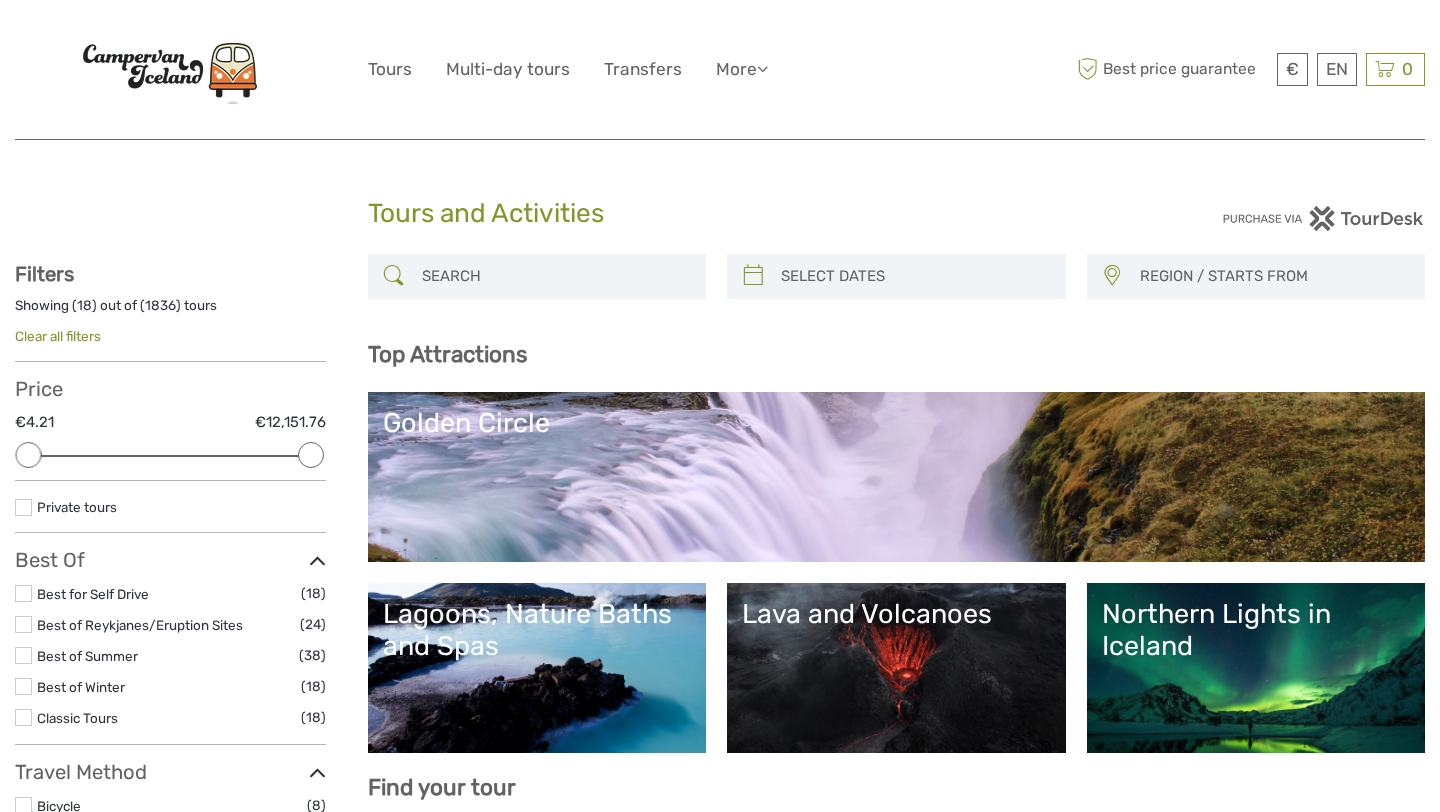 scroll, scrollTop: 332, scrollLeft: 0, axis: vertical 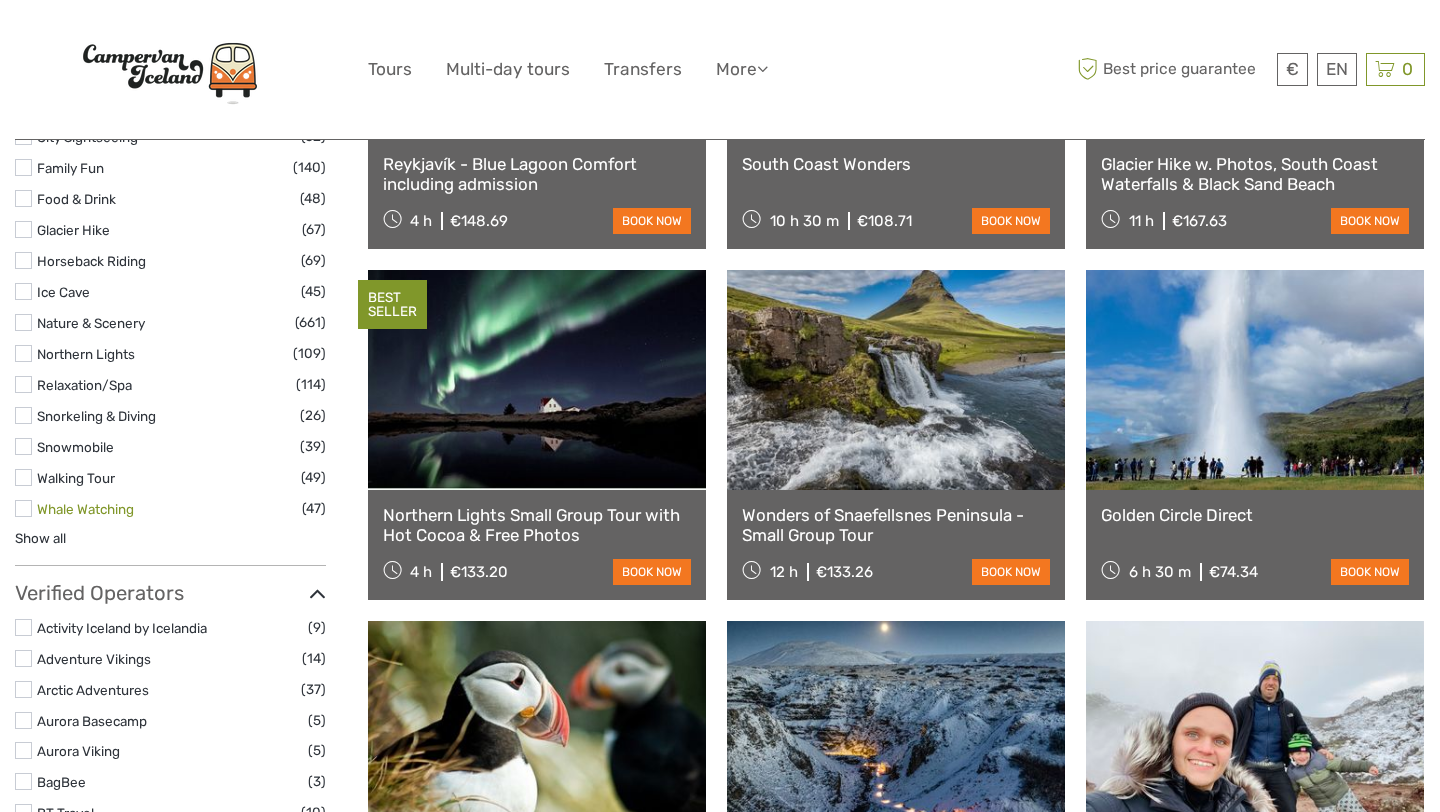 click on "Whale Watching" at bounding box center [85, 509] 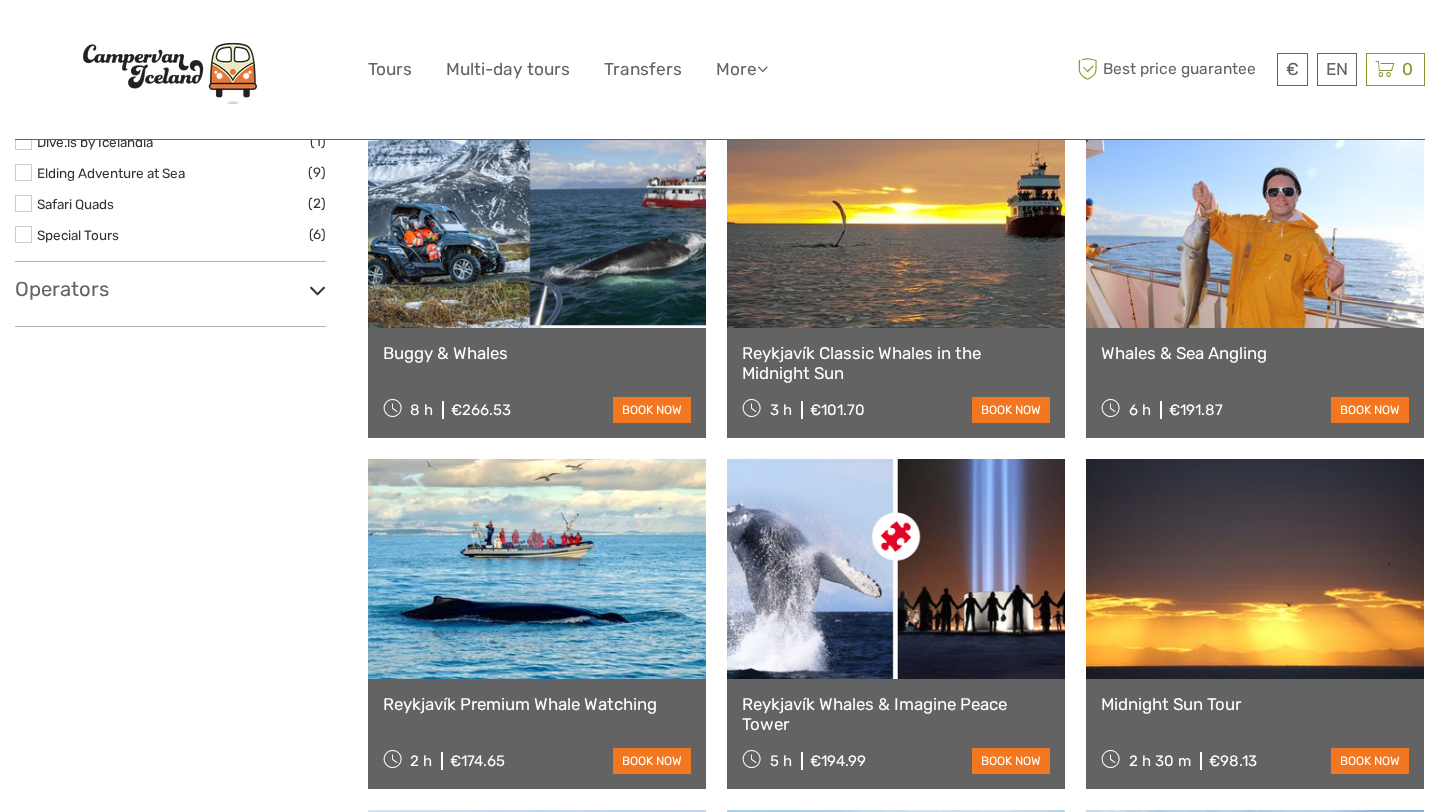 scroll, scrollTop: 113, scrollLeft: 0, axis: vertical 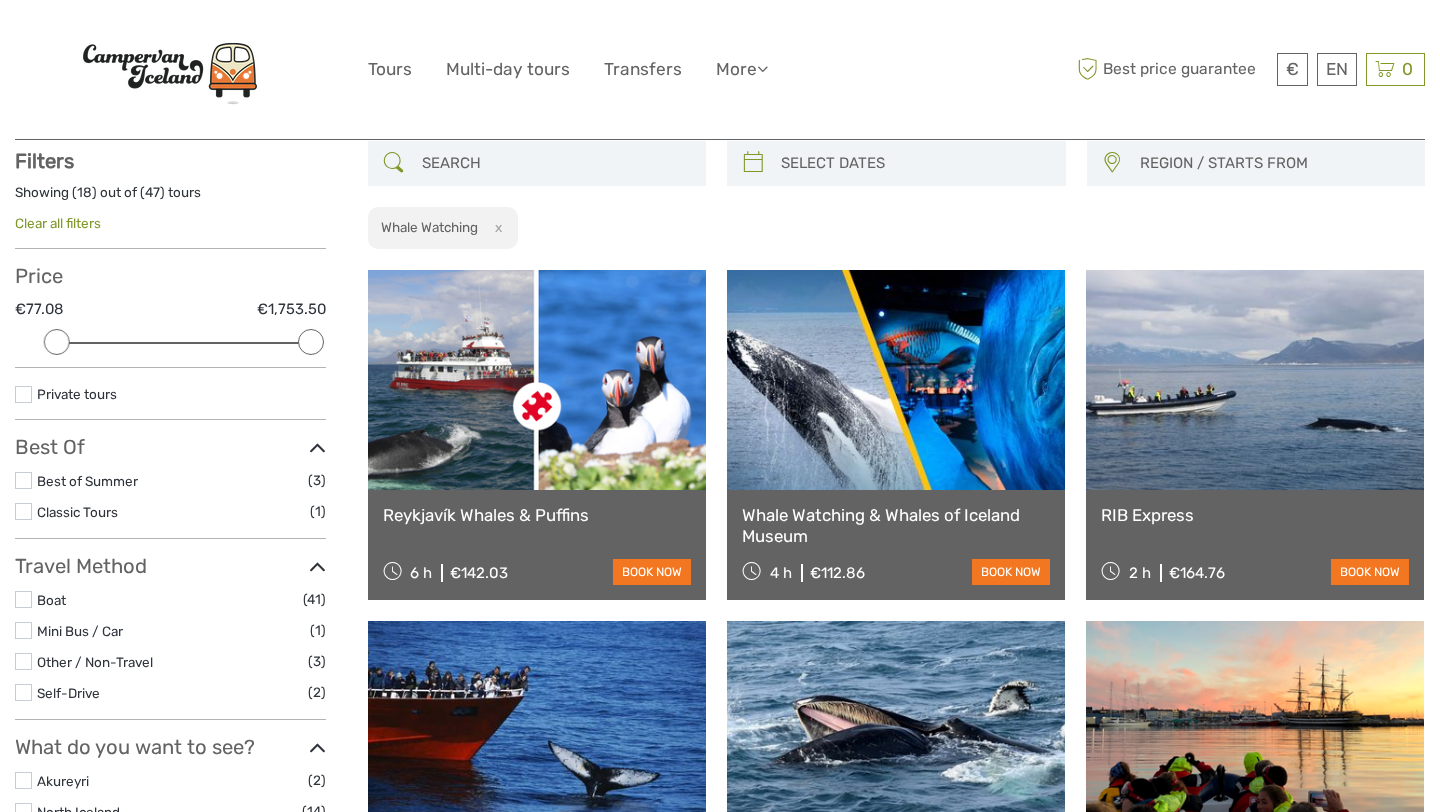 click on "REGION / STARTS FROM" at bounding box center (1273, 163) 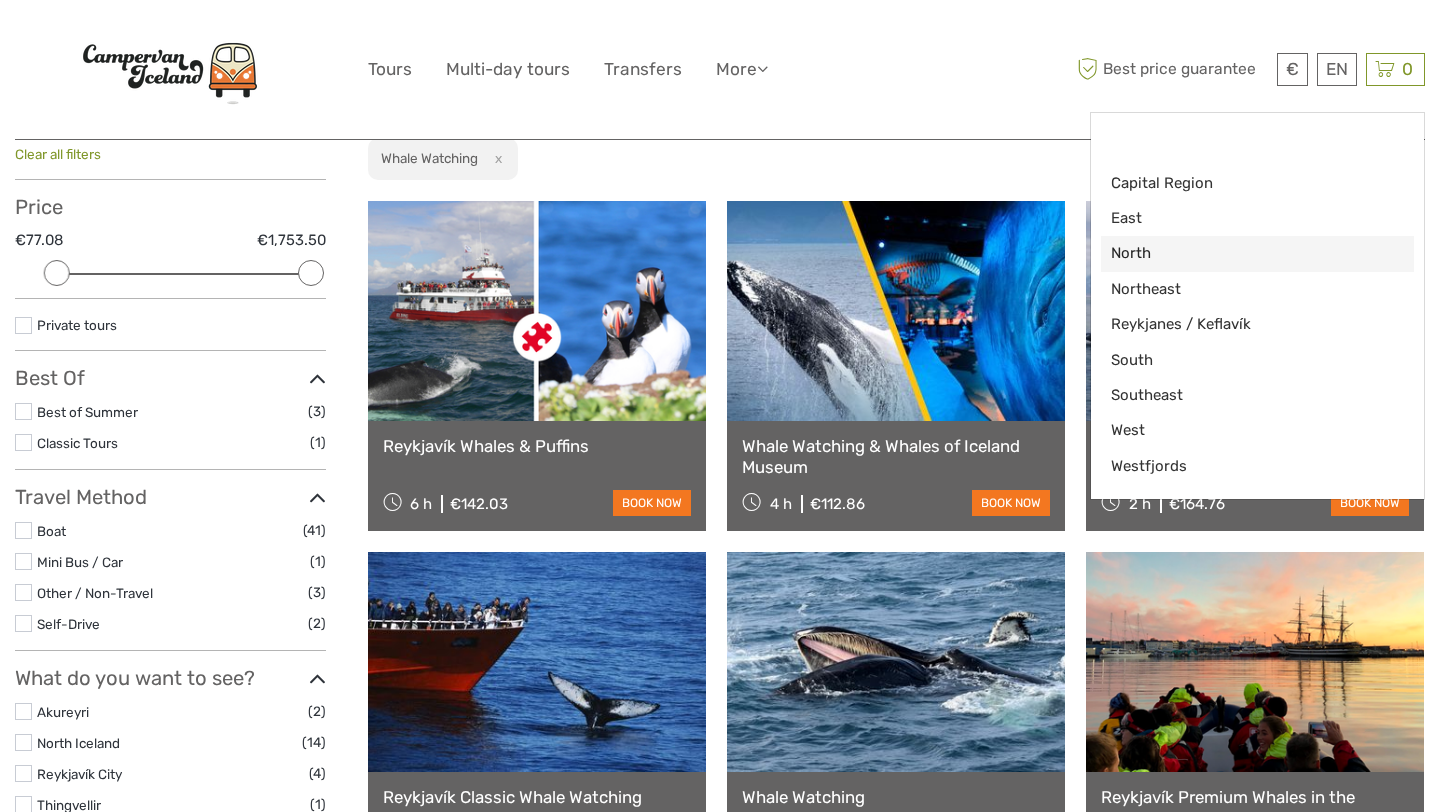 click on "North" at bounding box center [1241, 253] 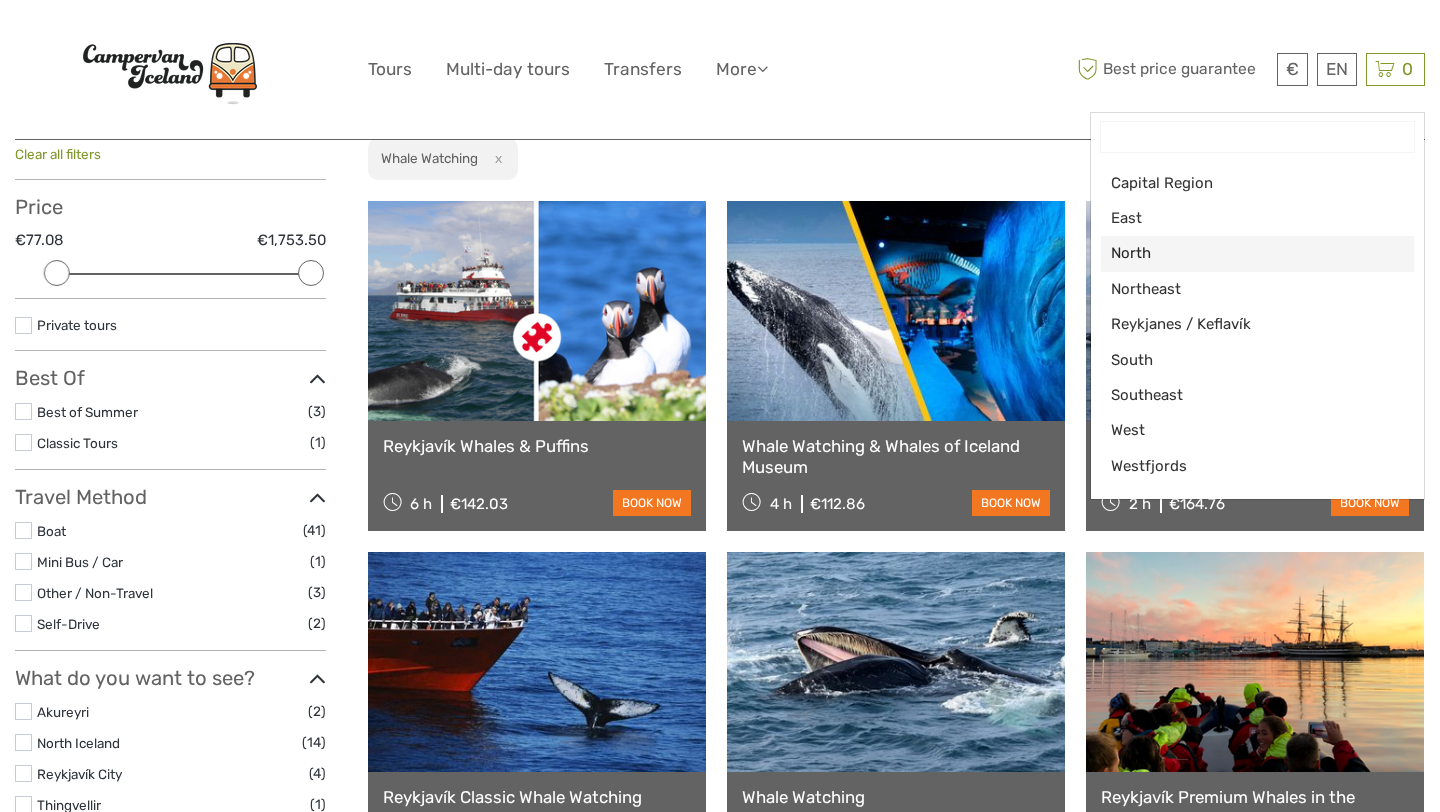 select on "North" 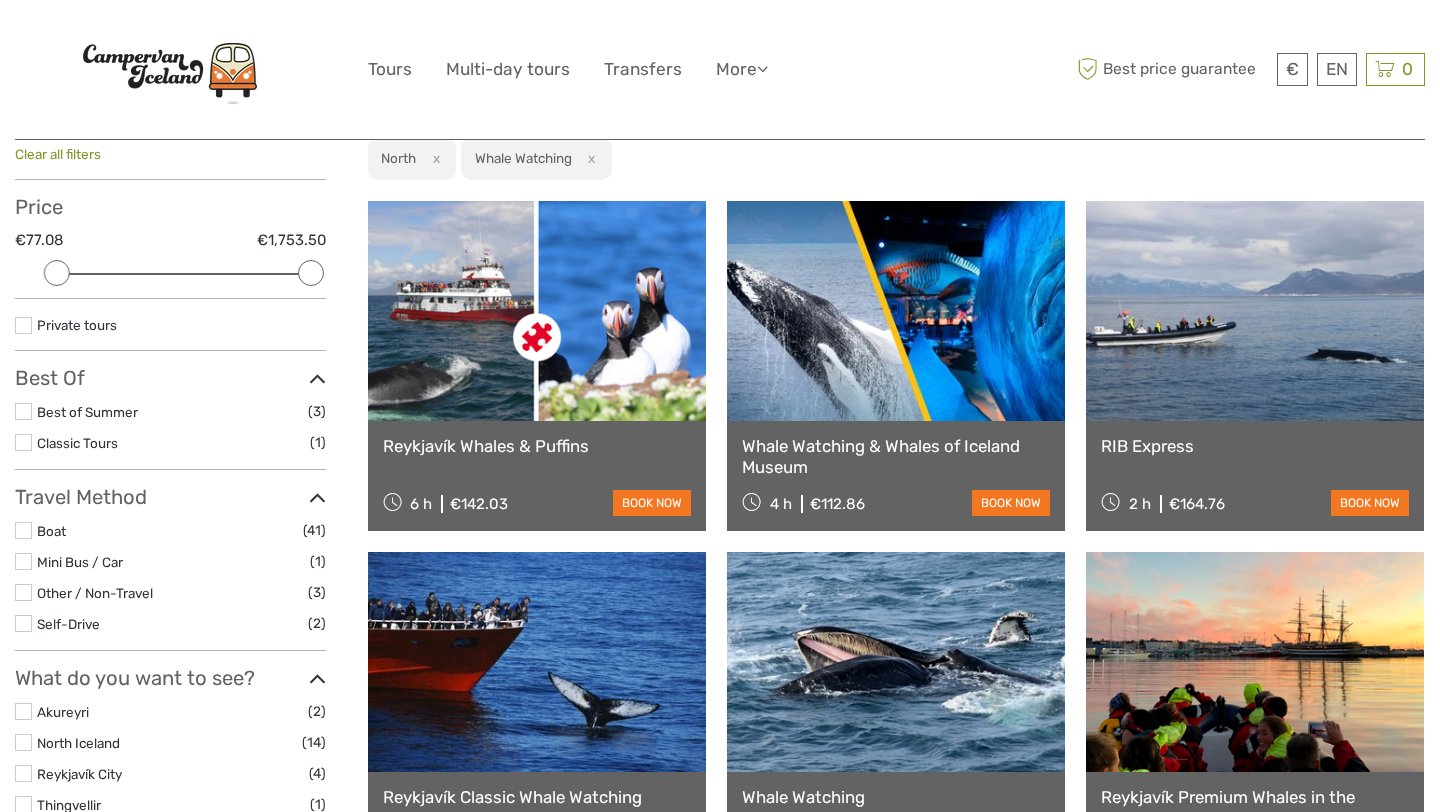 scroll, scrollTop: 134, scrollLeft: 0, axis: vertical 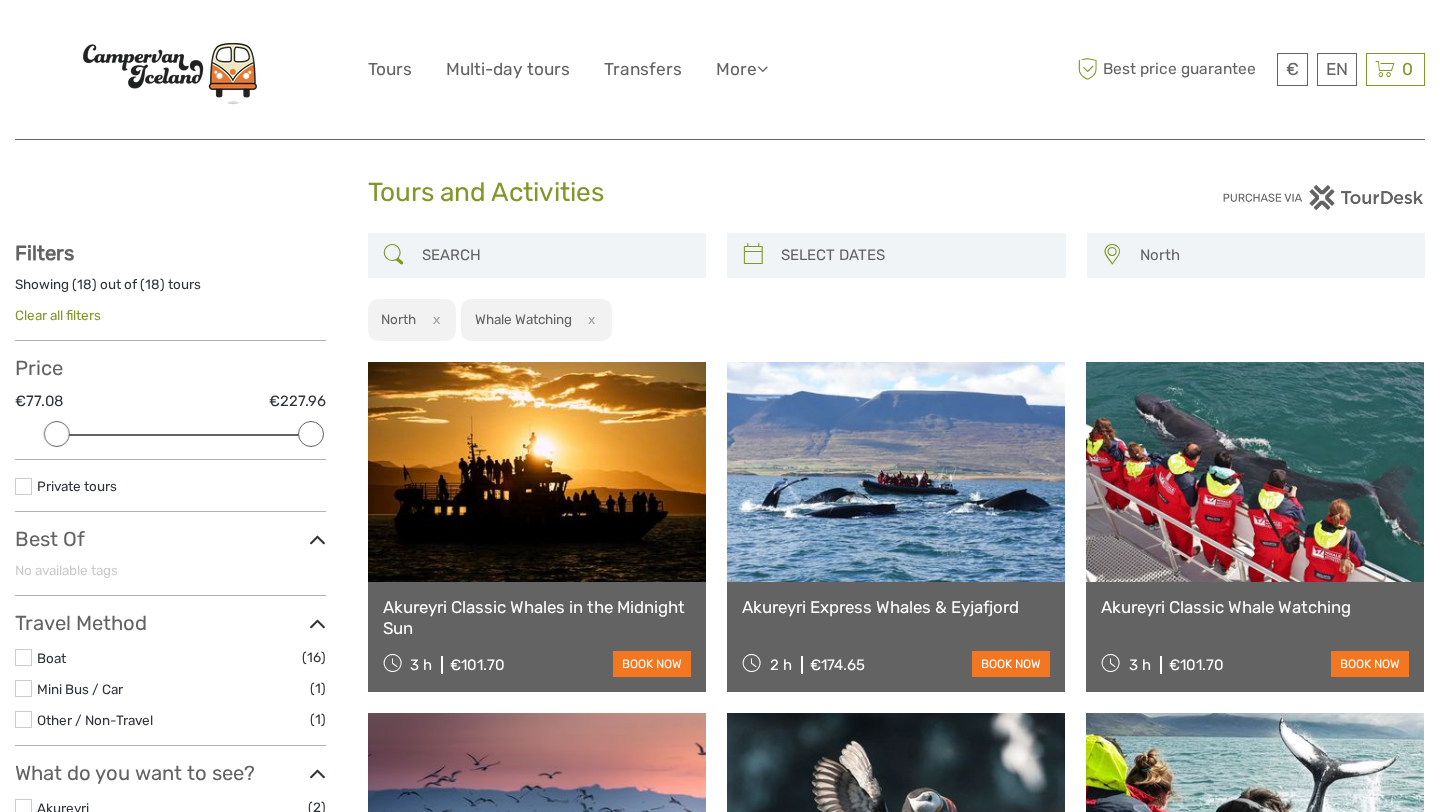 click at bounding box center [896, 255] 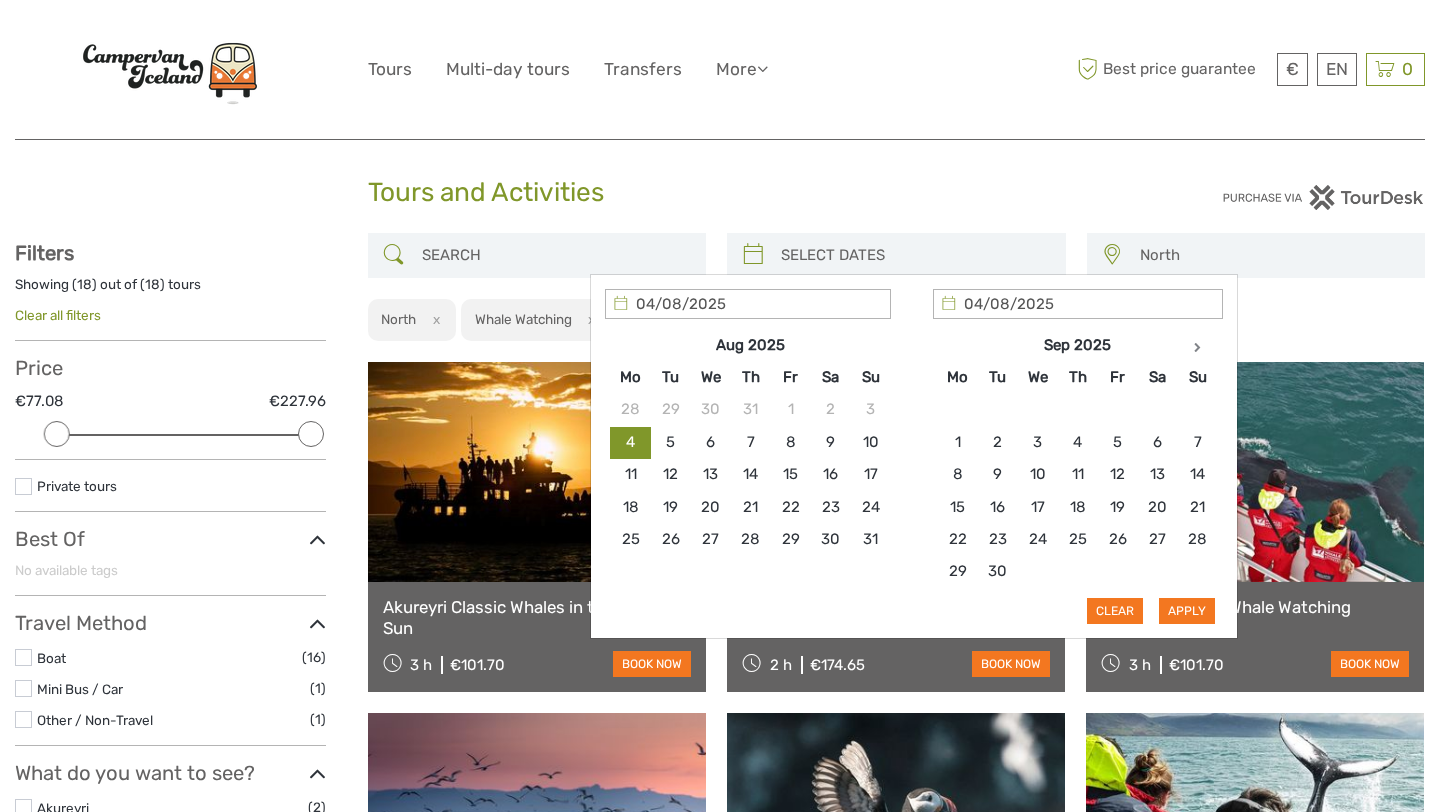 click at bounding box center [914, 255] 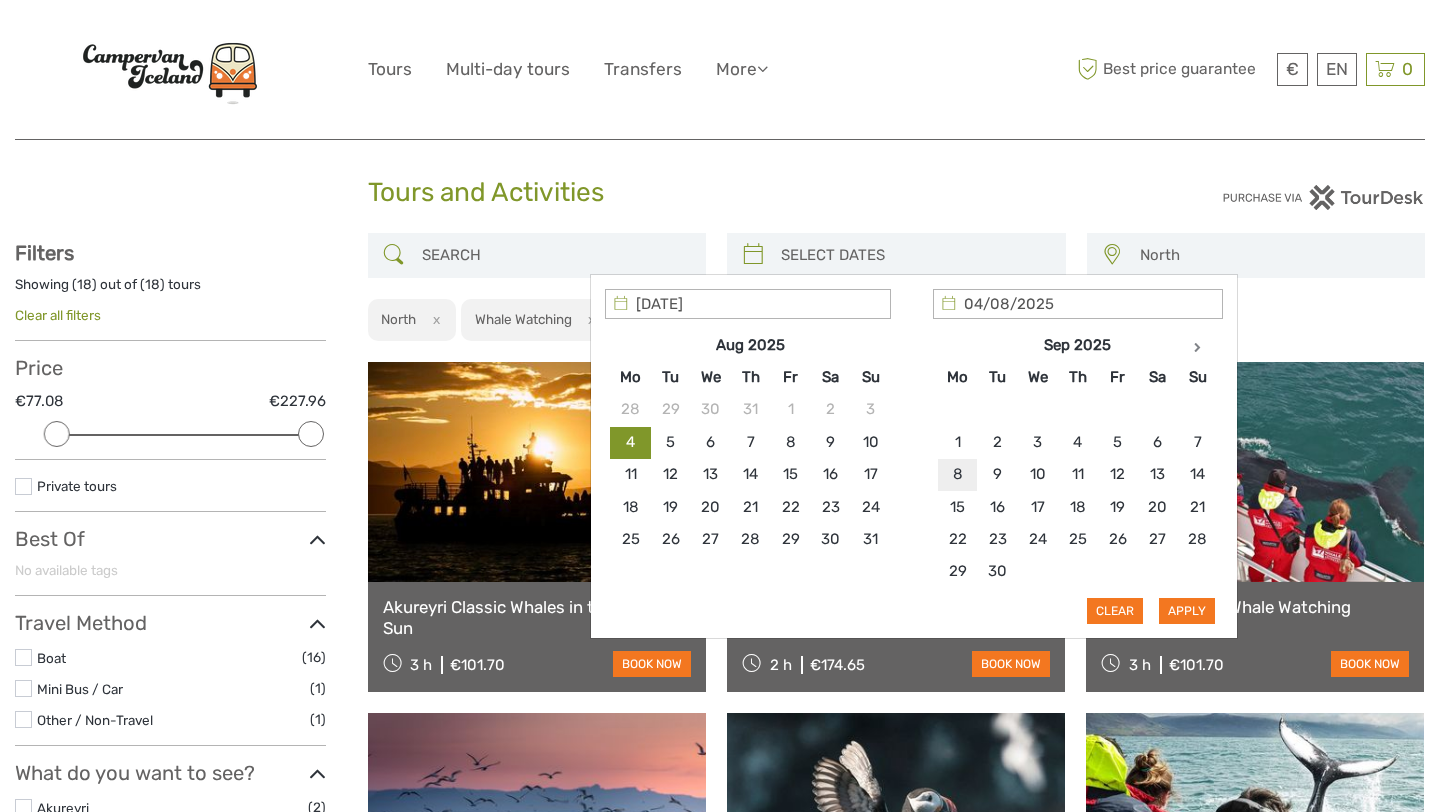 type on "08/09/2025" 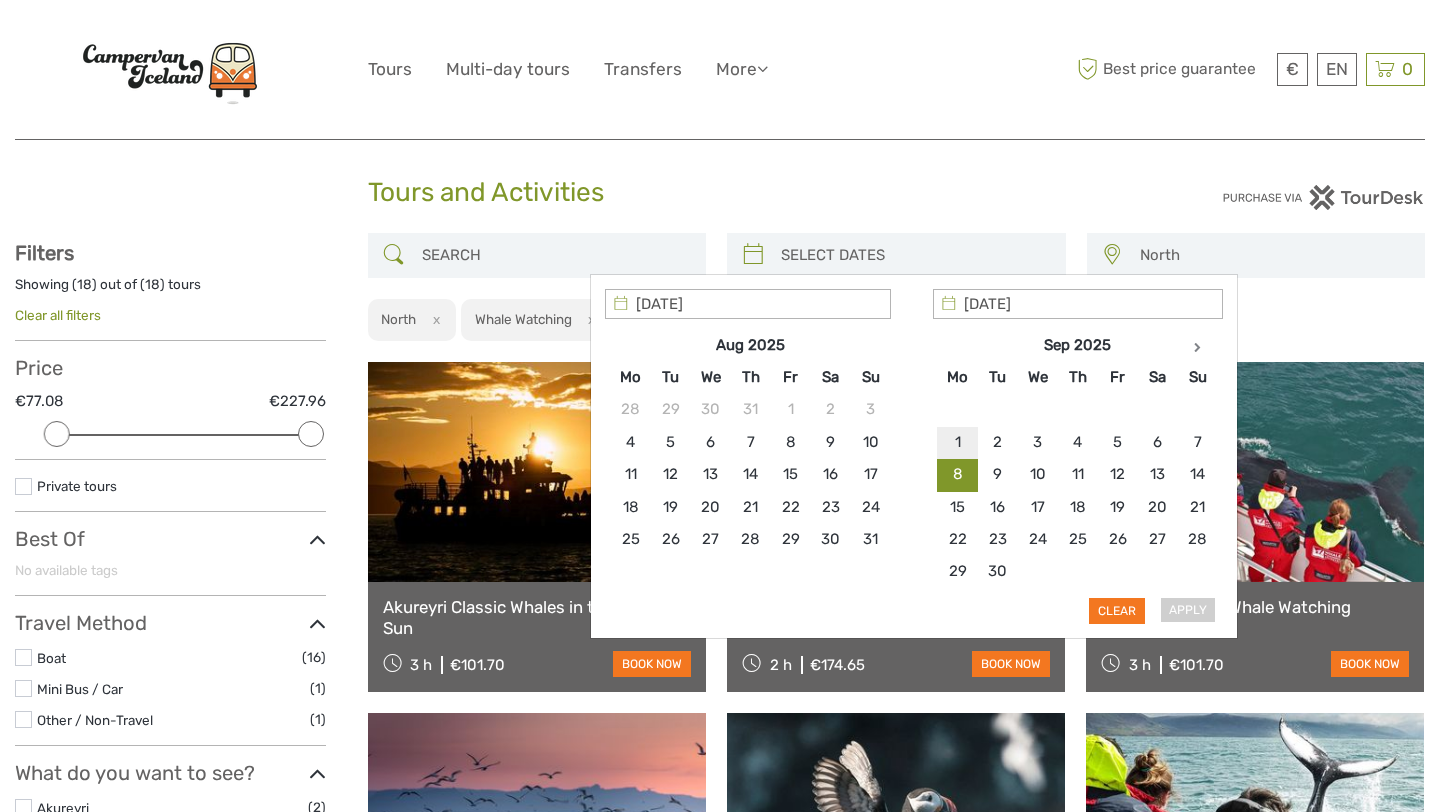 type on "08/09/2025" 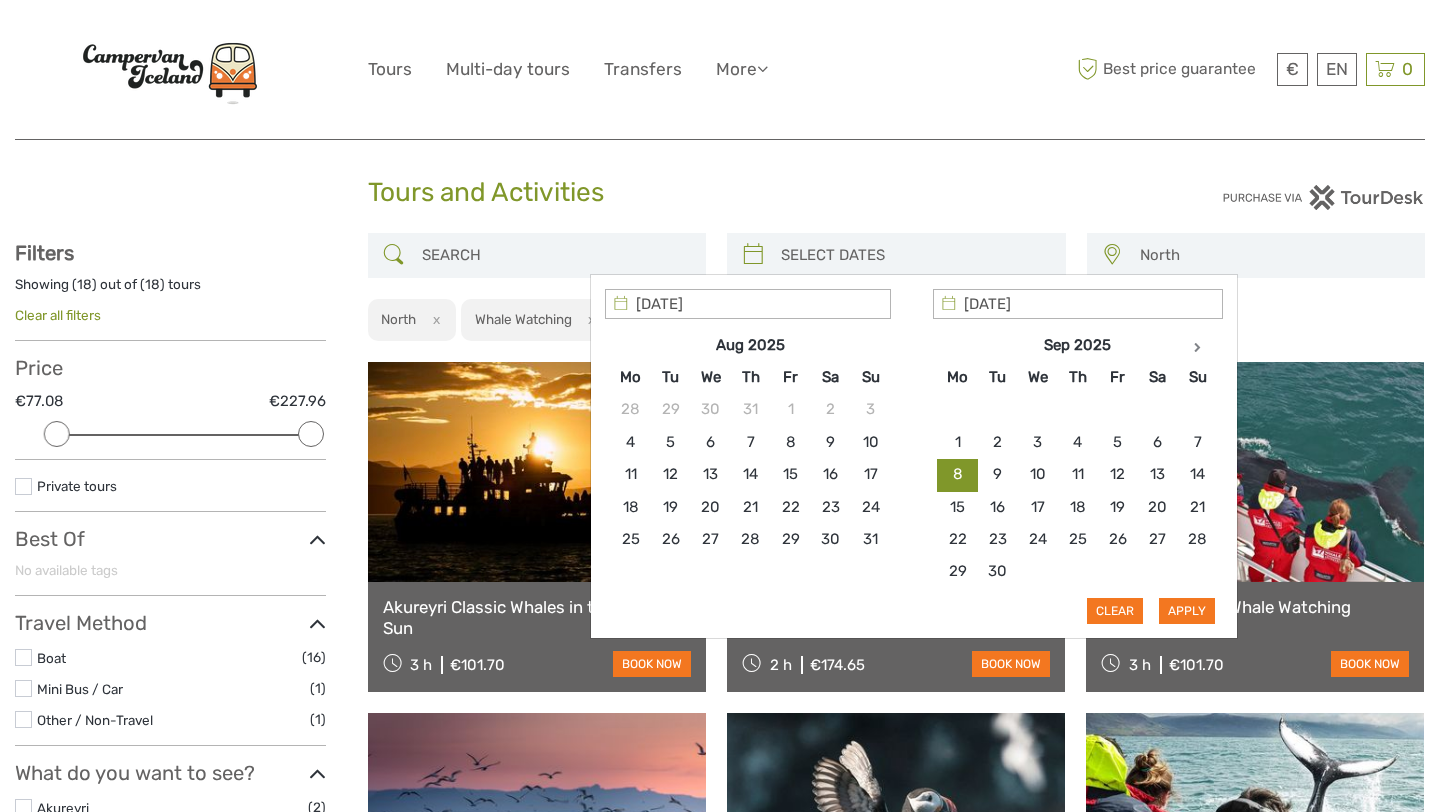 type on "08/09/2025" 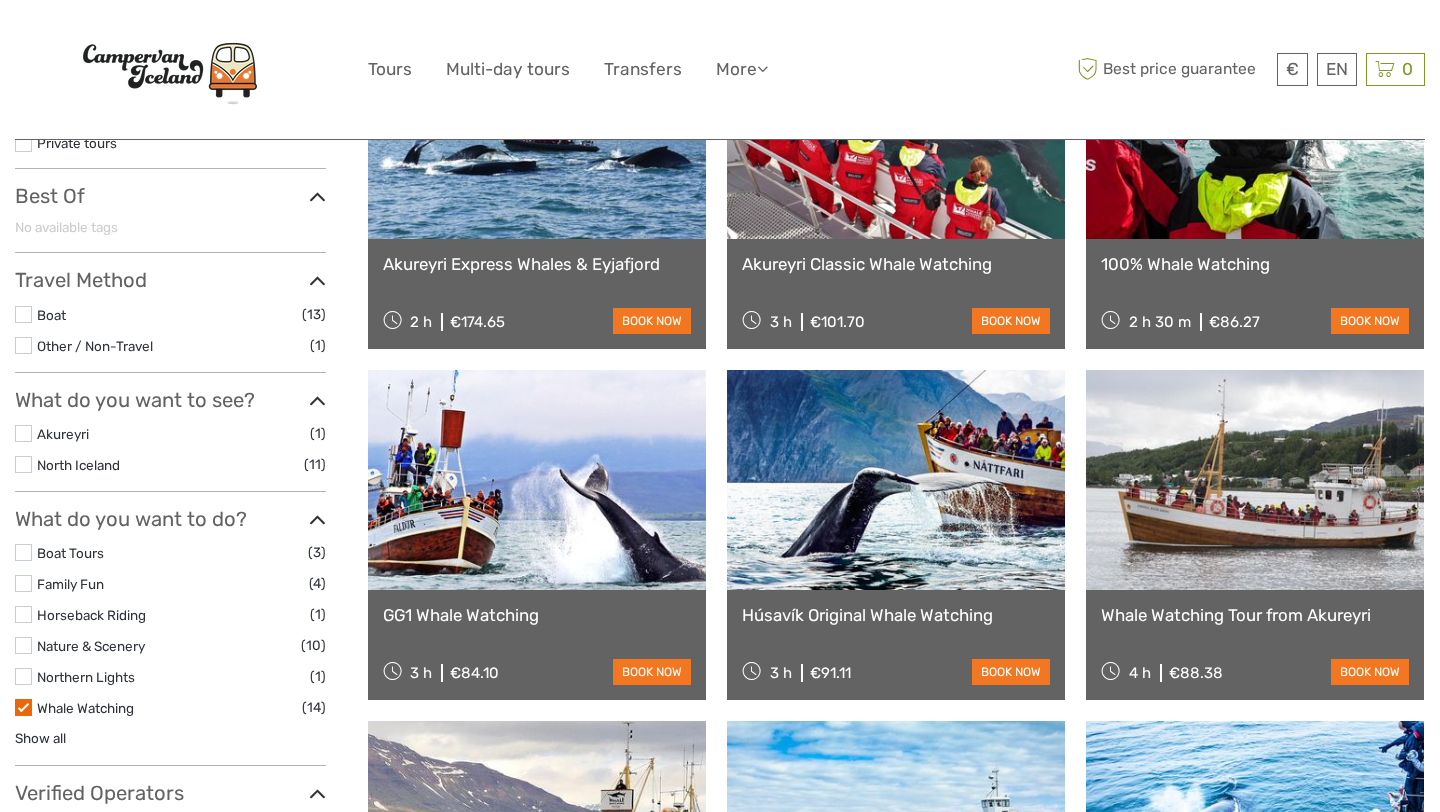 scroll, scrollTop: 425, scrollLeft: 0, axis: vertical 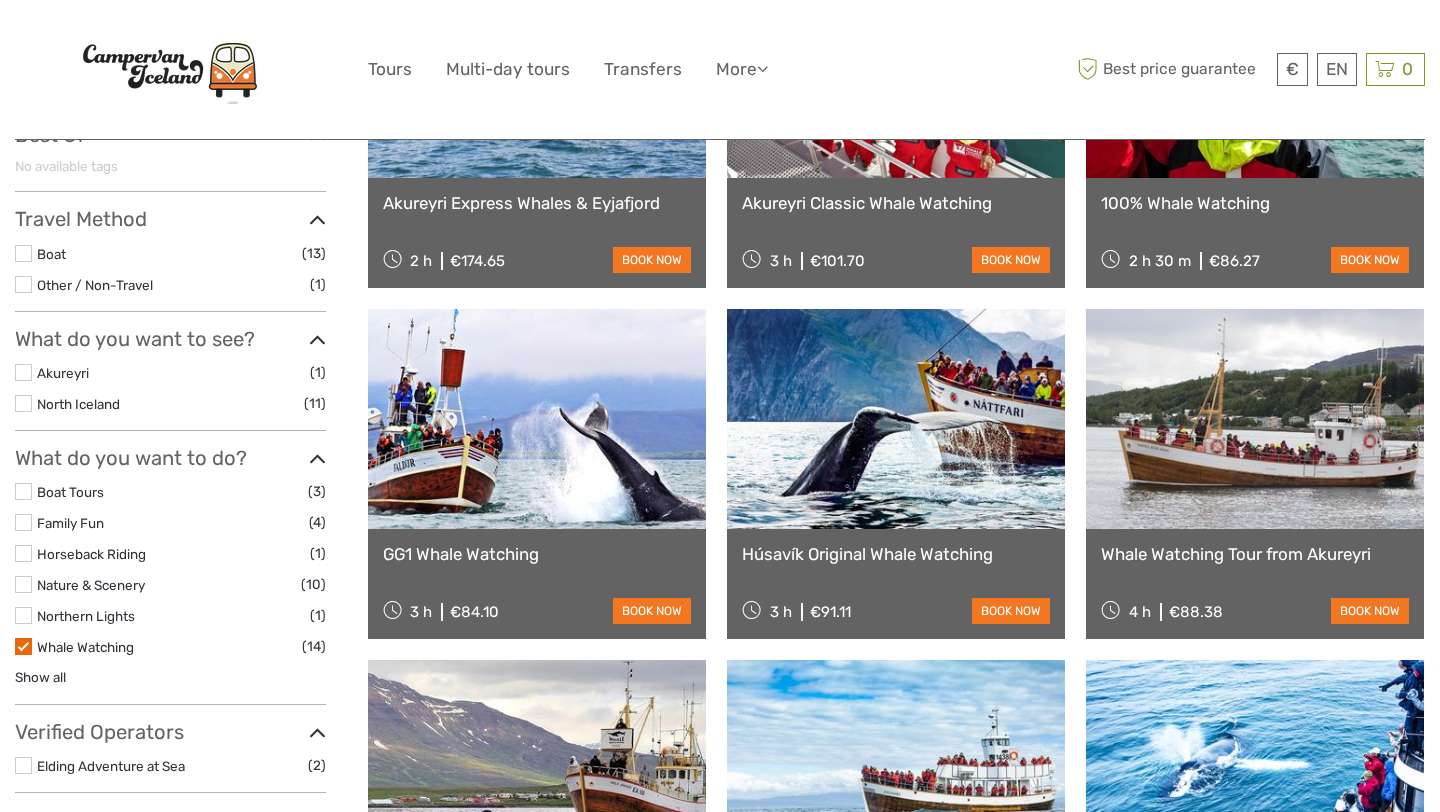 click at bounding box center (537, 419) 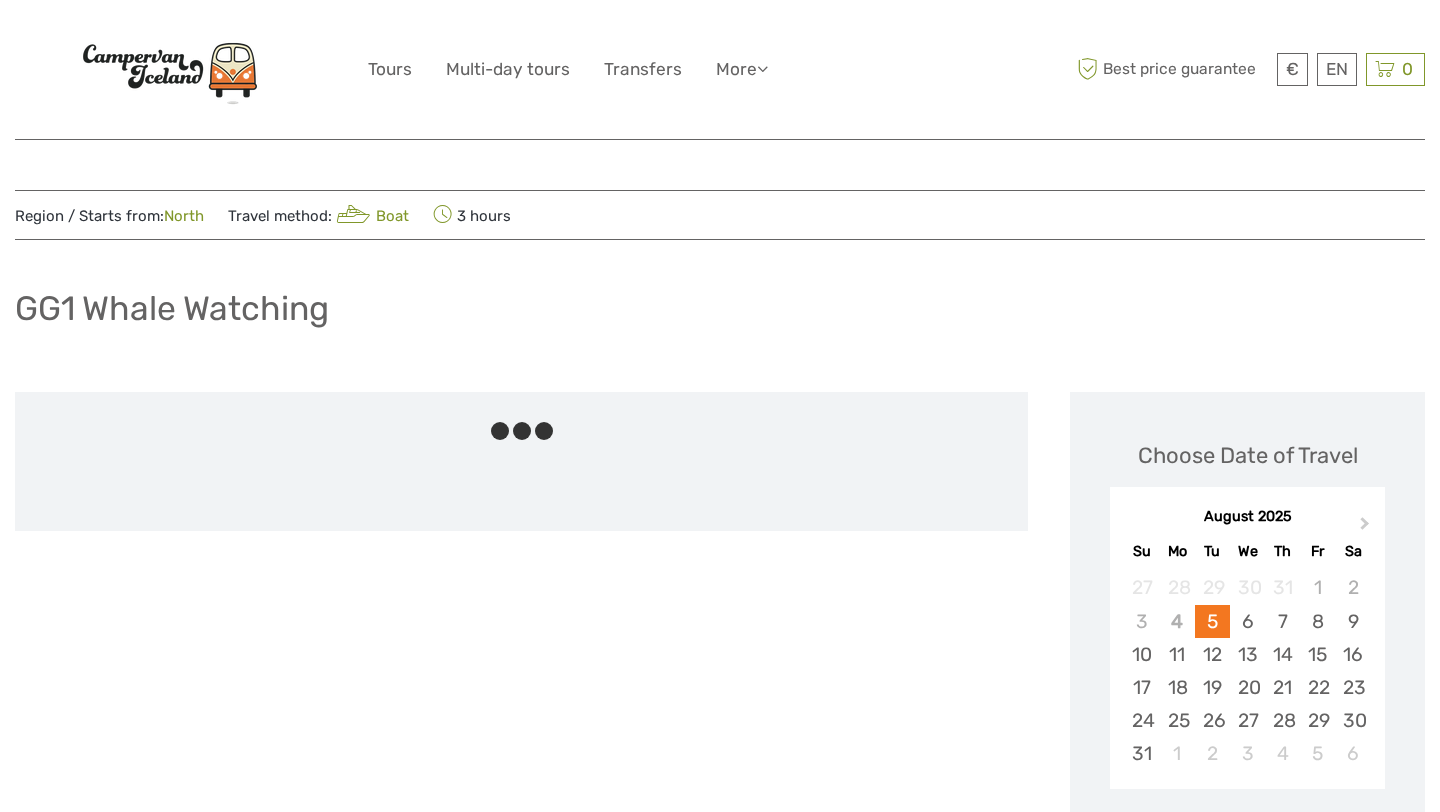 scroll, scrollTop: 0, scrollLeft: 0, axis: both 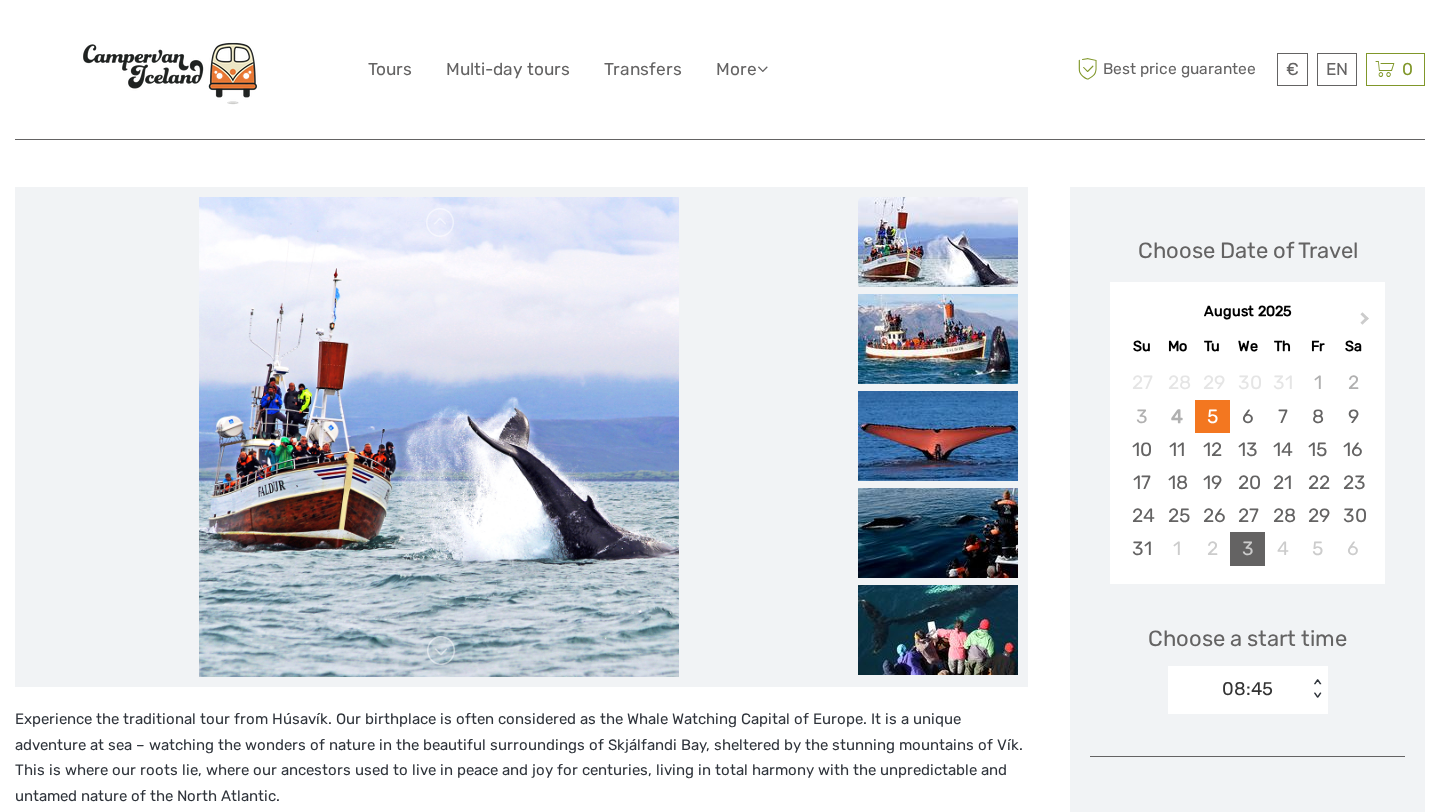 click on "3" at bounding box center (1247, 548) 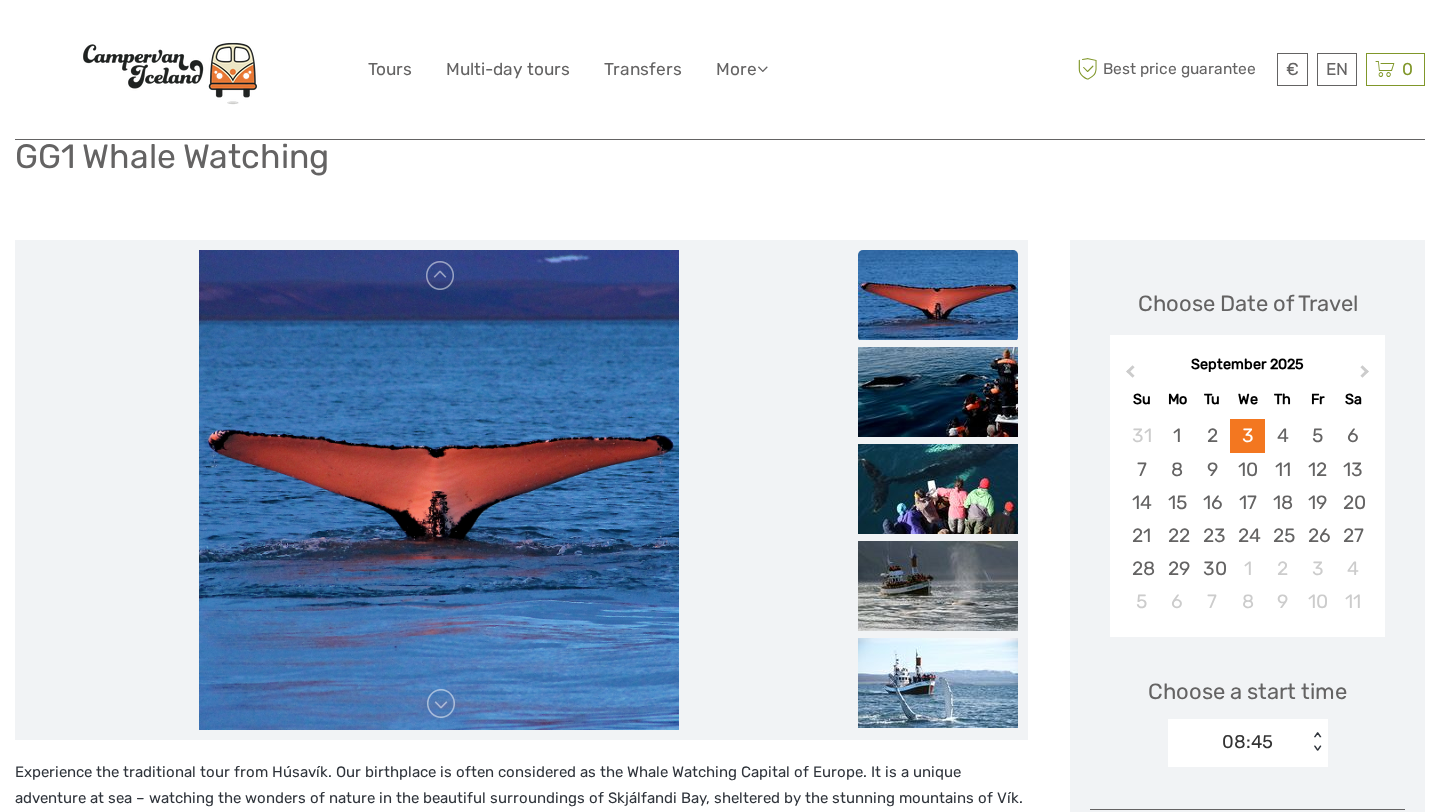 scroll, scrollTop: 228, scrollLeft: 0, axis: vertical 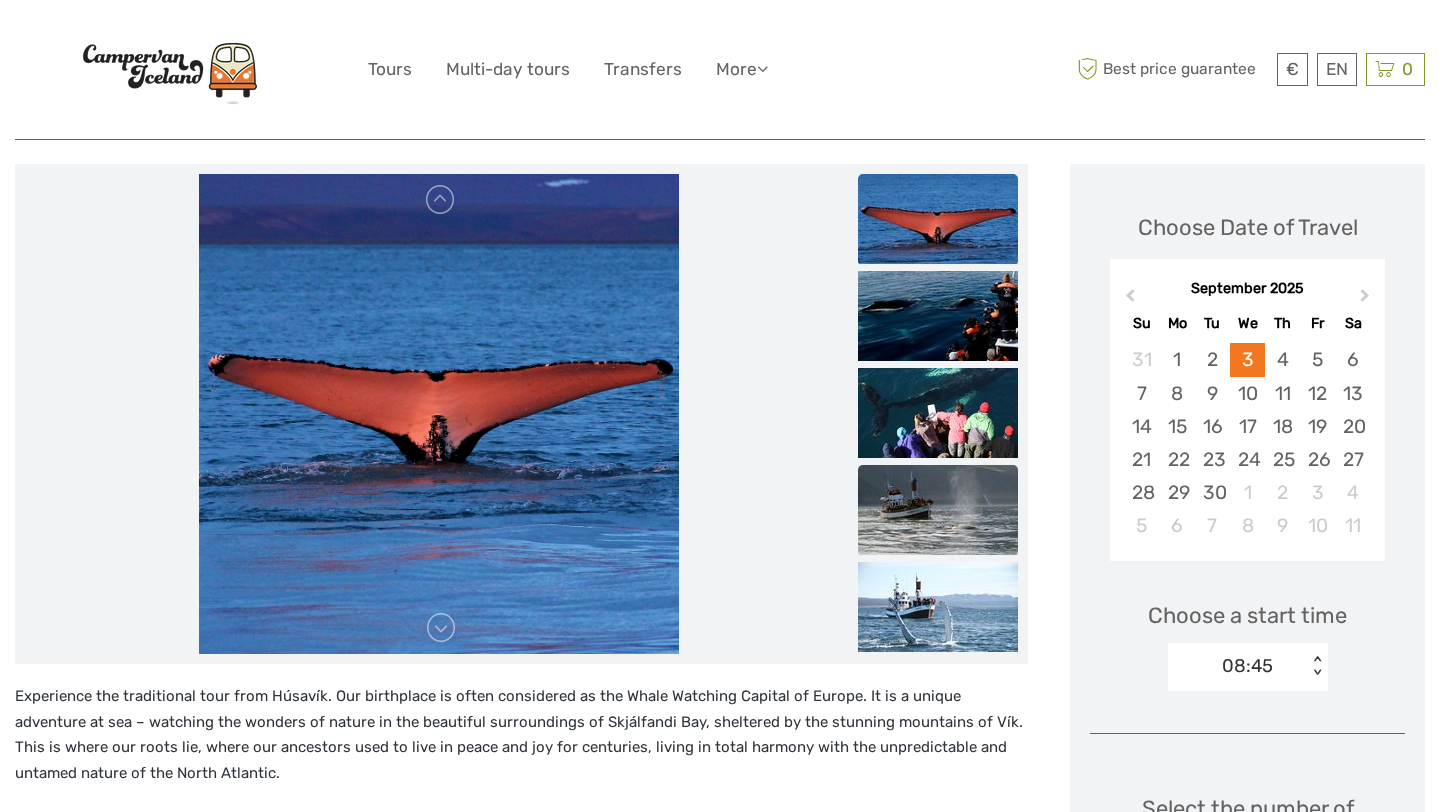 click at bounding box center (938, 510) 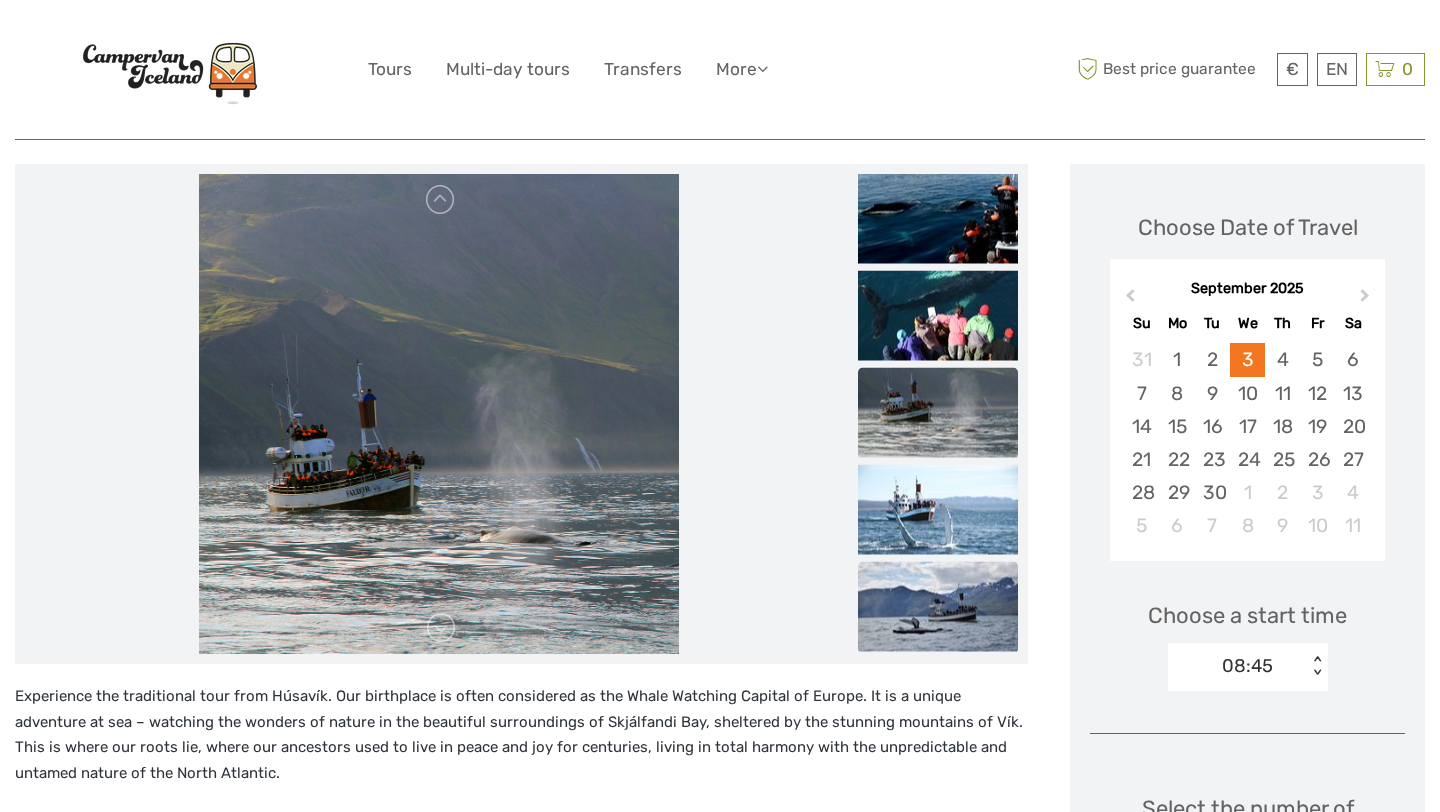 click at bounding box center (938, 607) 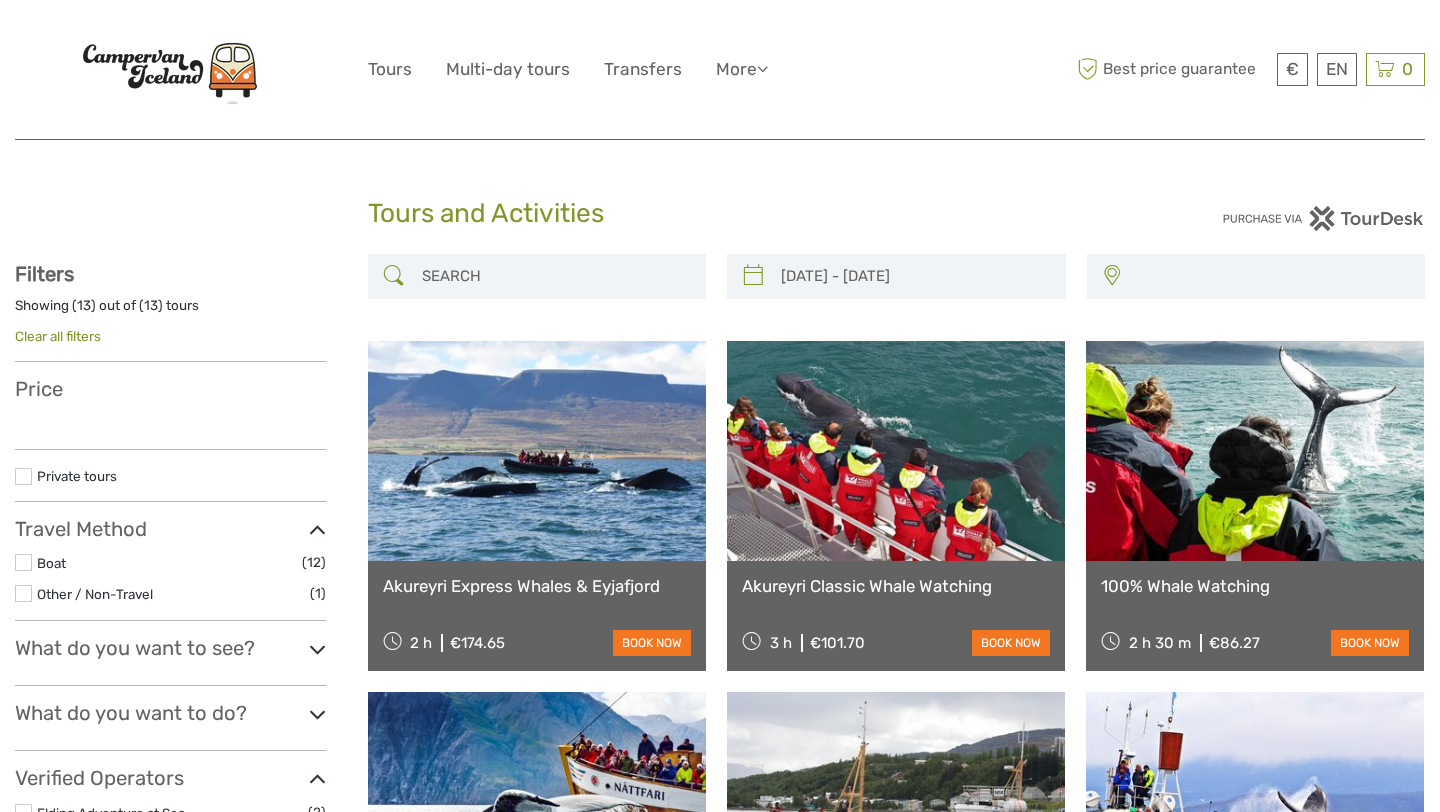 scroll, scrollTop: 425, scrollLeft: 0, axis: vertical 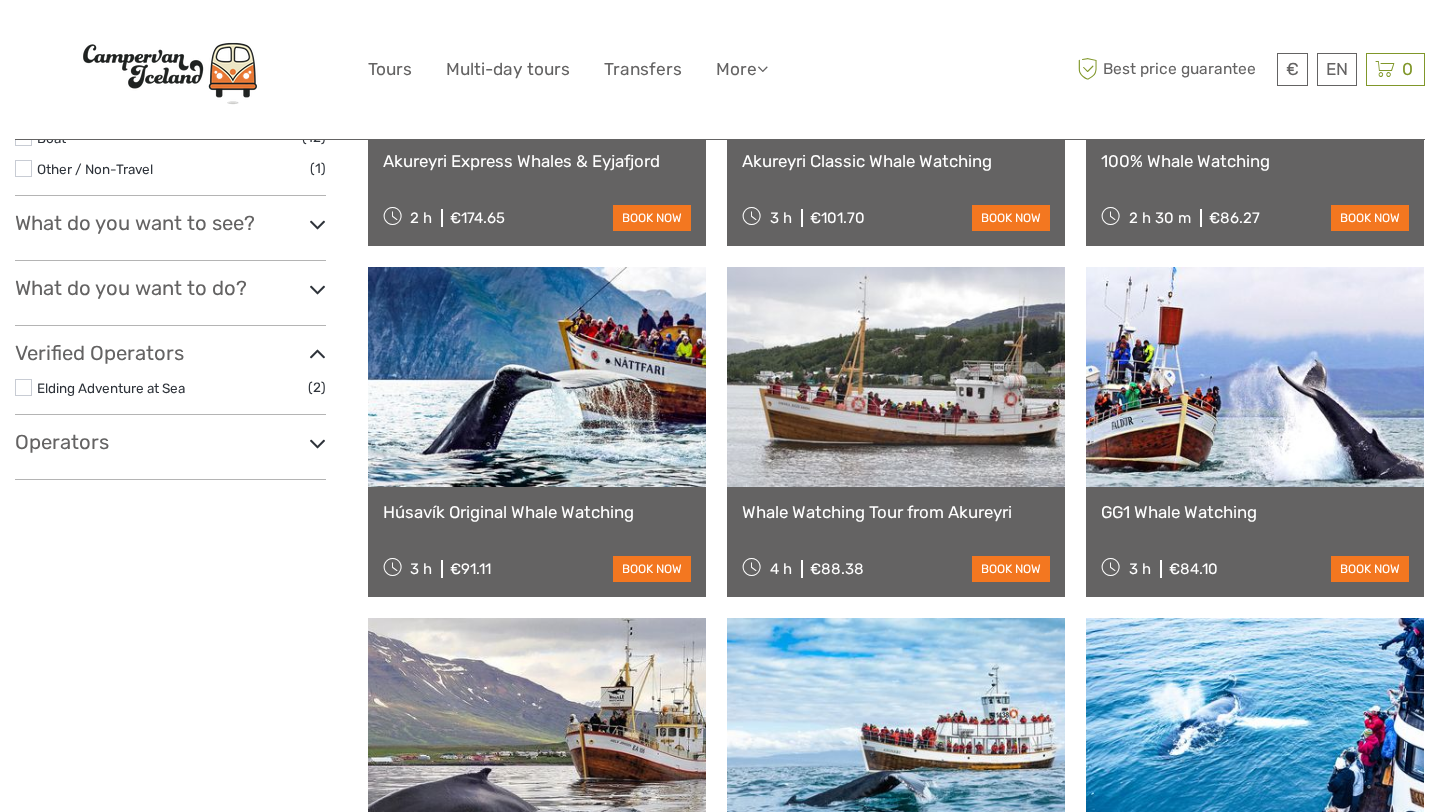 type on "[DATE]  -  [DATE]" 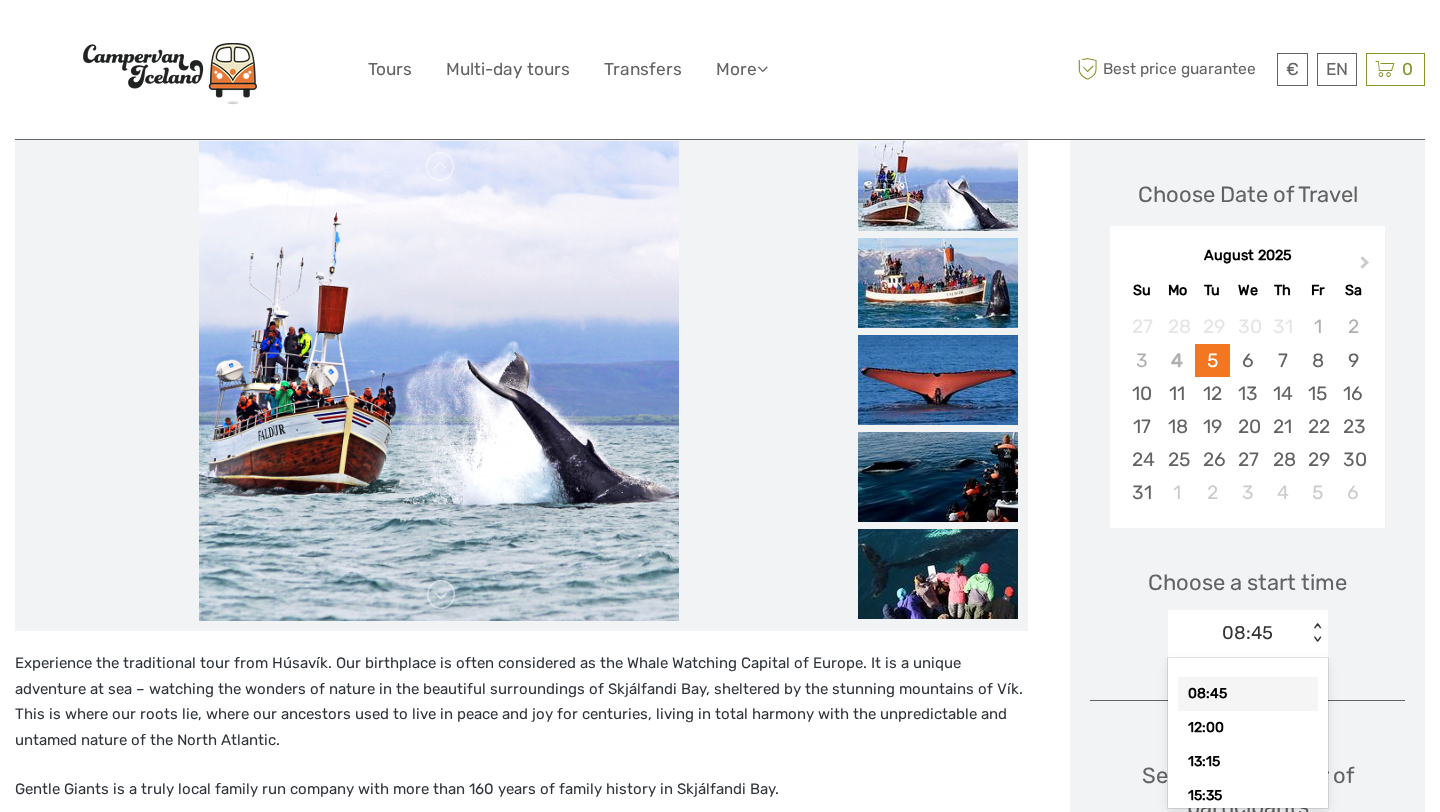 click on "option 08:45 selected, 1 of 5. 5 results available. Use Up and Down to choose options, press Enter to select the currently focused option, press Escape to exit the menu, press Tab to select the option and exit the menu. 08:45 < > 08:45 12:00 13:15 15:35 17:00" at bounding box center (1248, 634) 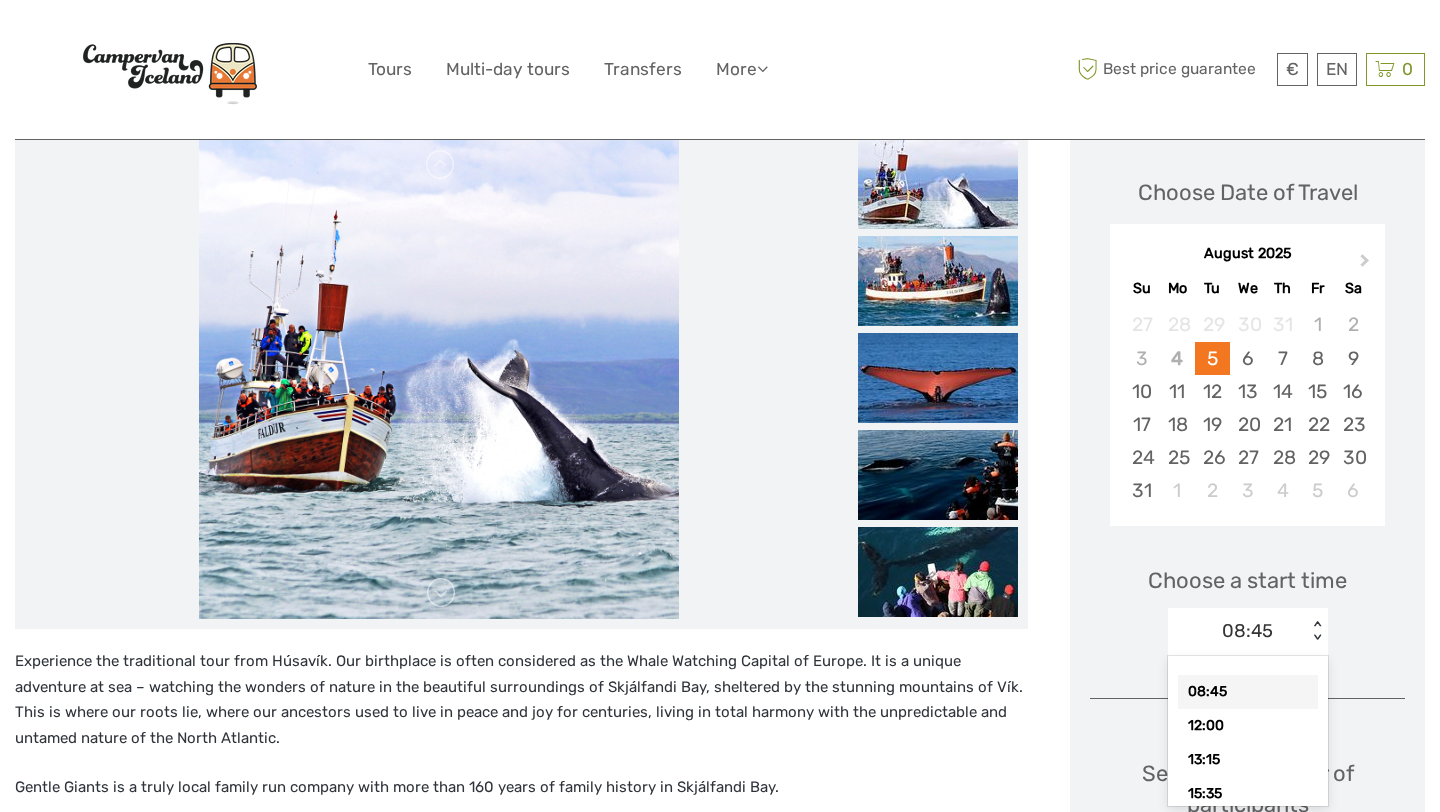 scroll, scrollTop: 0, scrollLeft: 0, axis: both 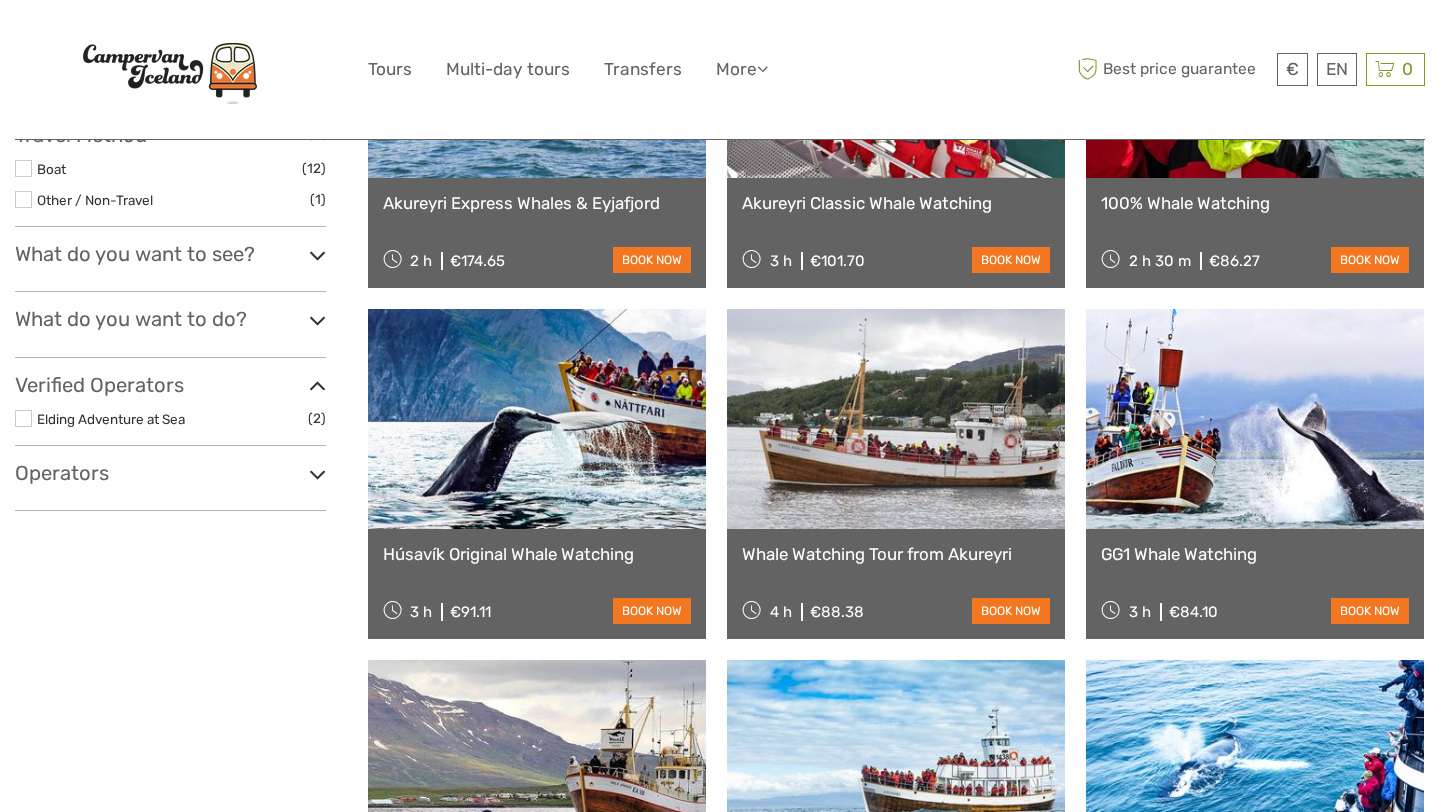 click at bounding box center [537, 419] 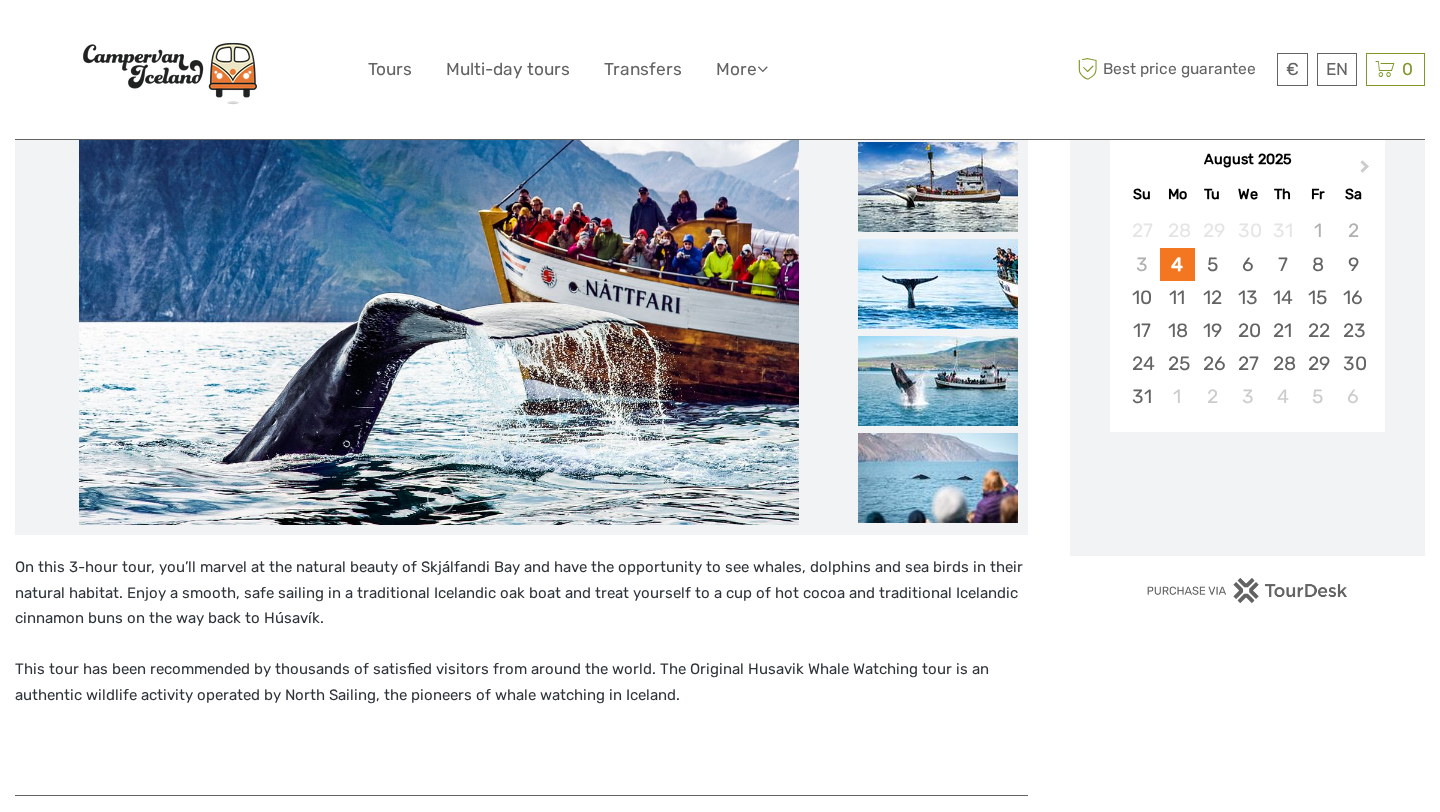 scroll, scrollTop: 361, scrollLeft: 0, axis: vertical 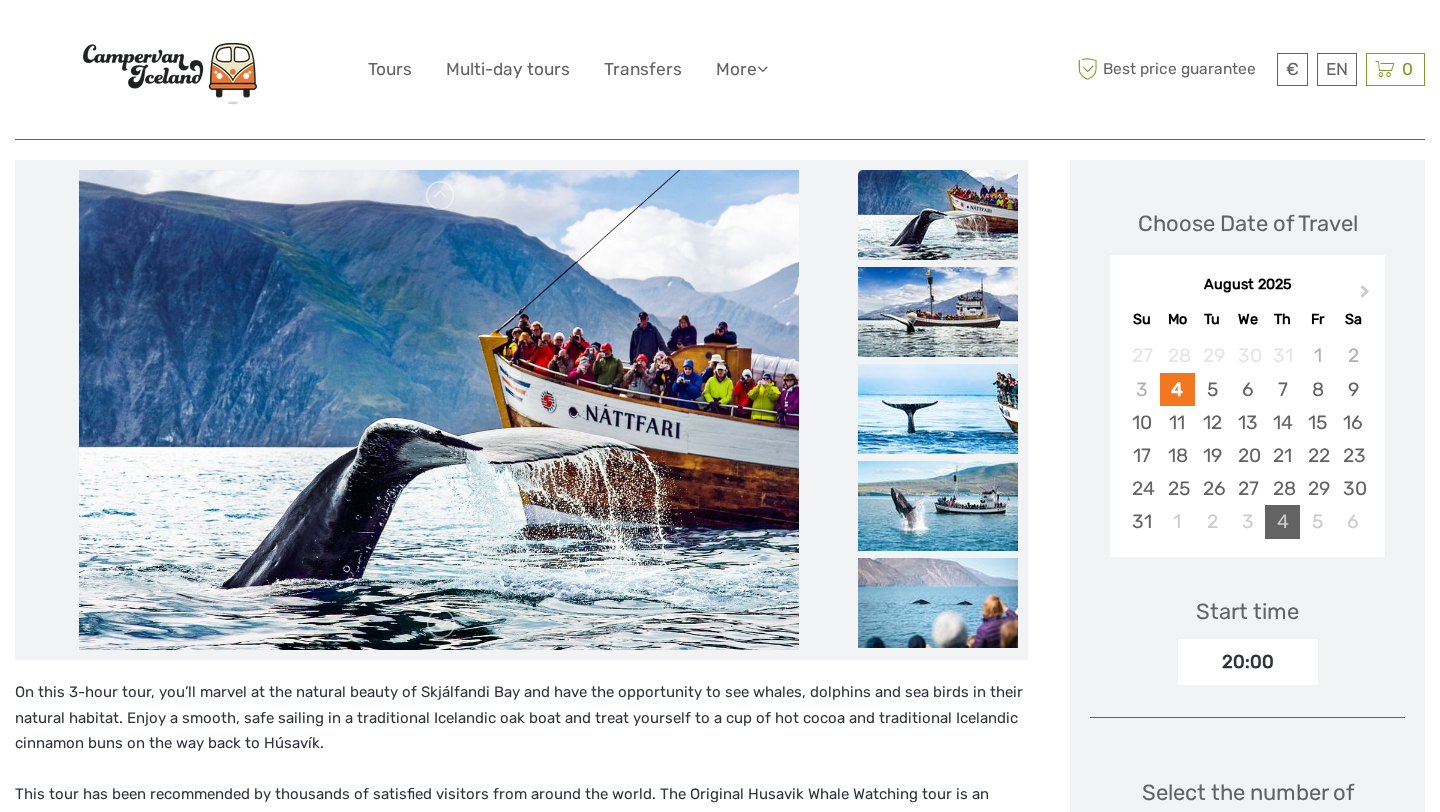 click on "4" at bounding box center [1282, 521] 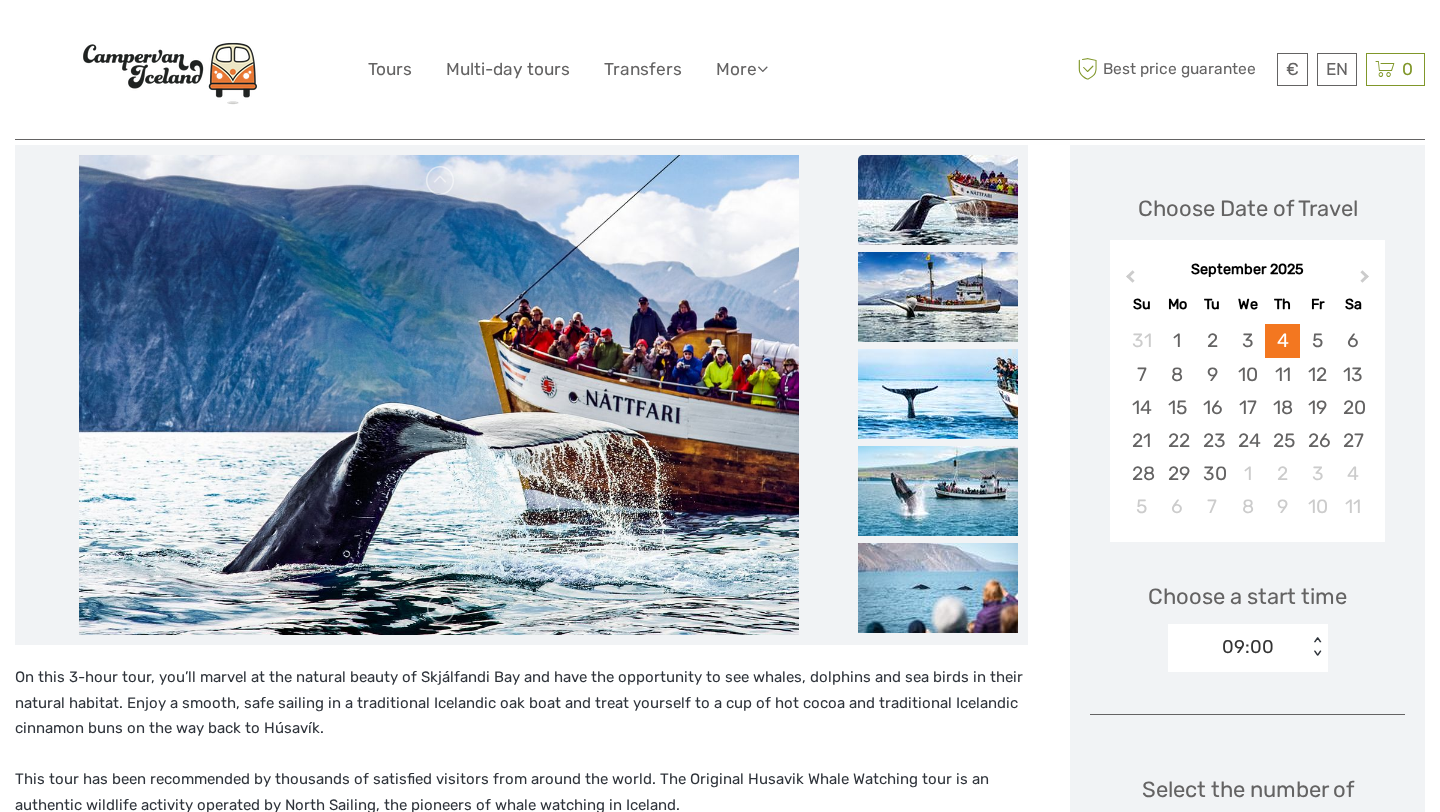 click on "09:00 < >" at bounding box center [1248, 648] 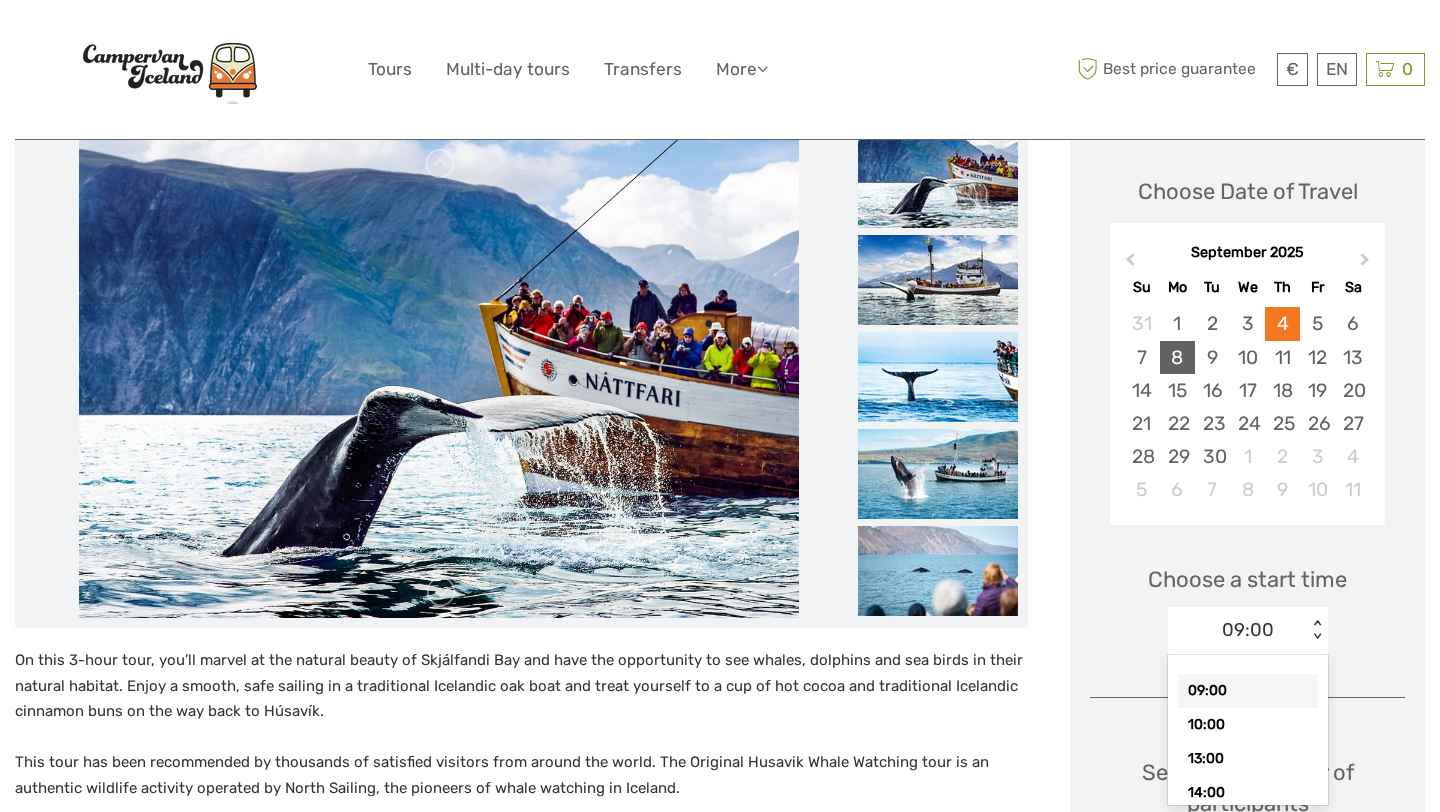 click on "8" at bounding box center [1177, 357] 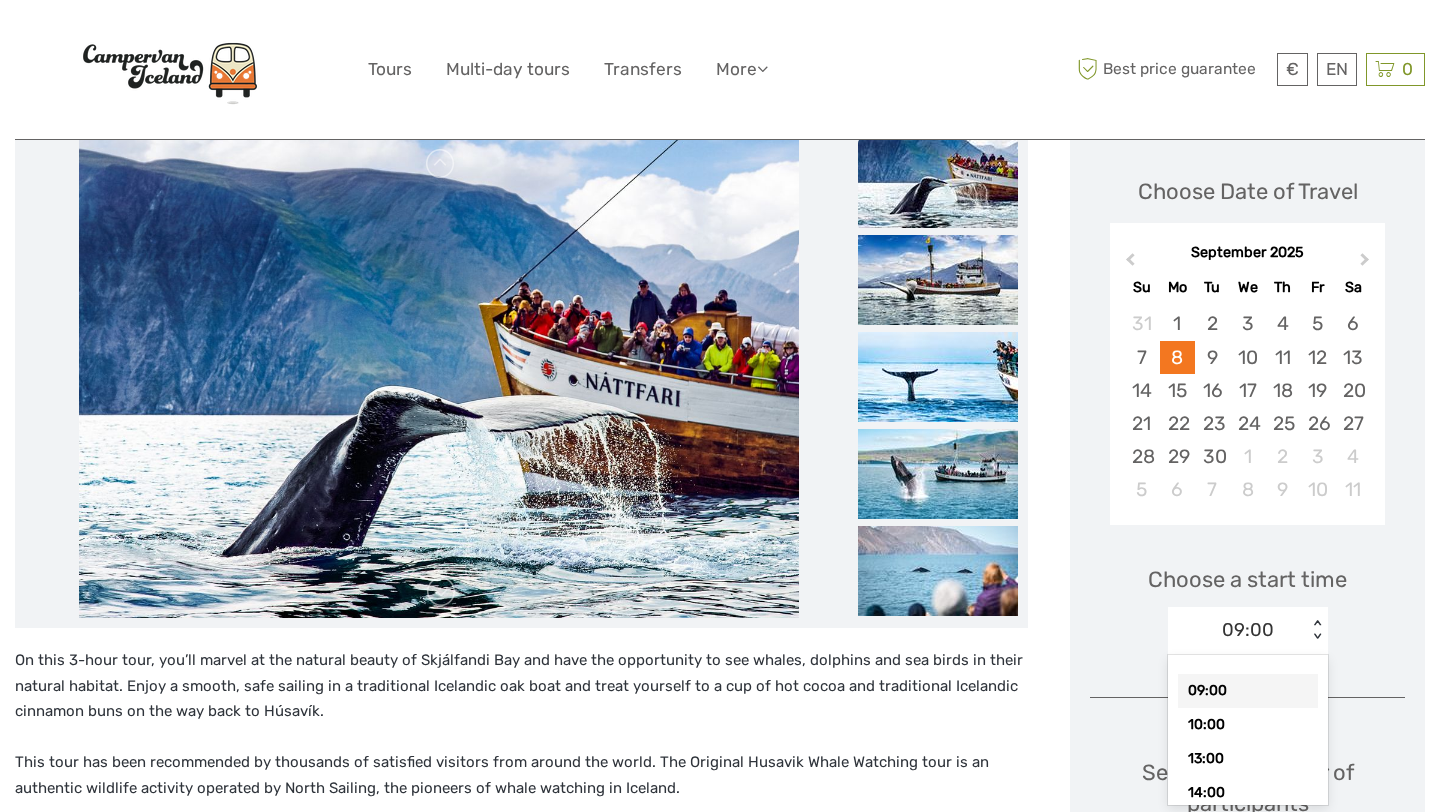 click on "09:00" at bounding box center (1248, 630) 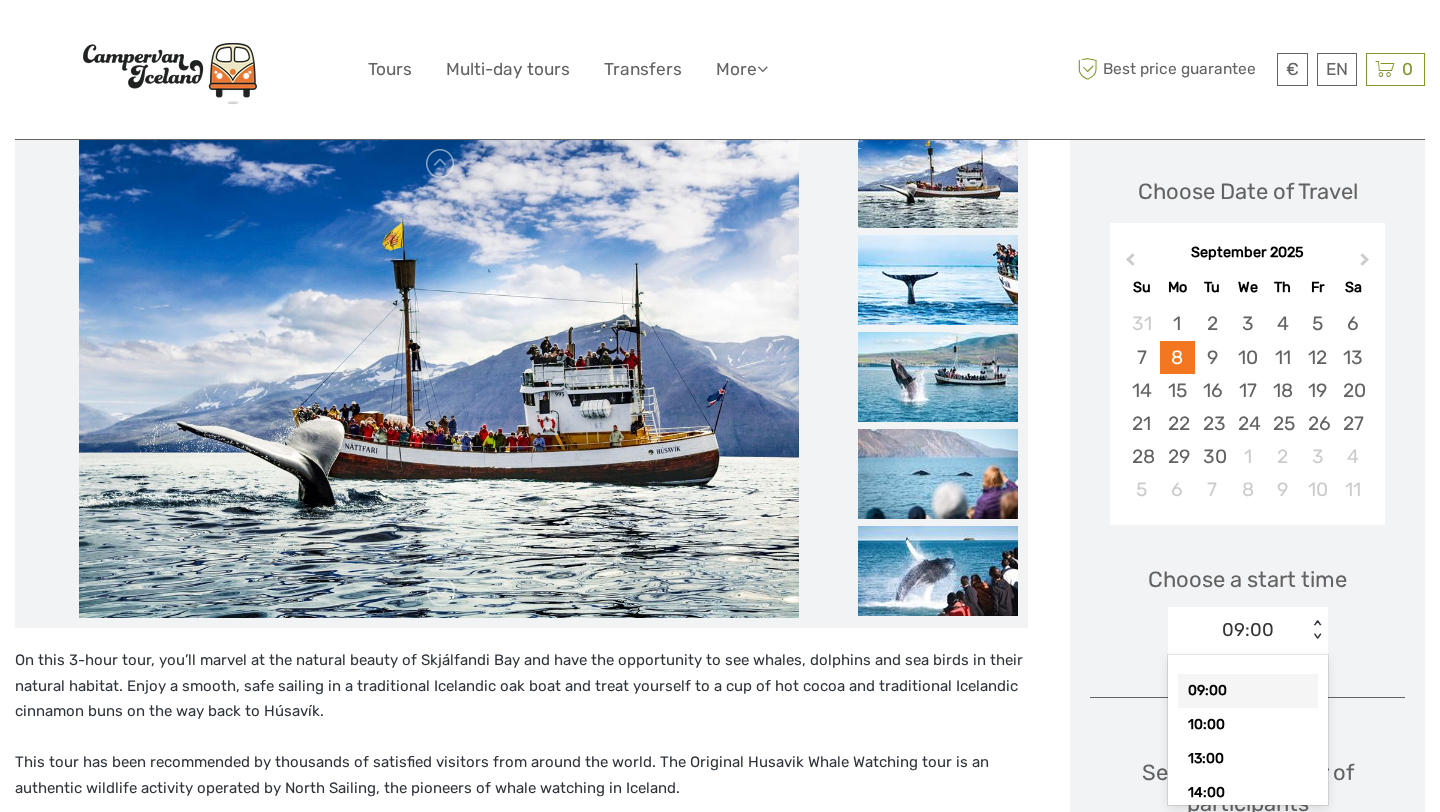 click on "09:00" at bounding box center (1248, 630) 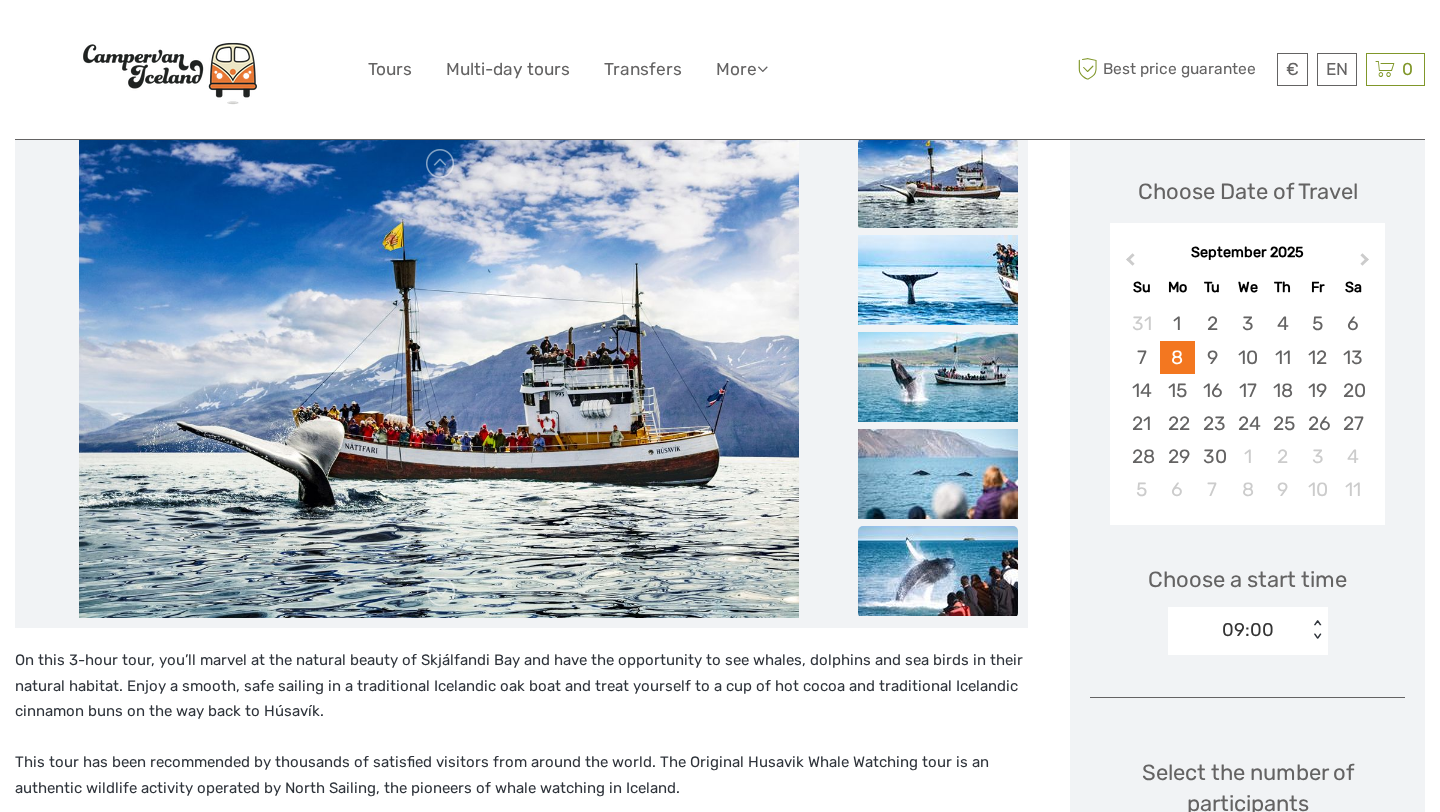 click at bounding box center [938, 571] 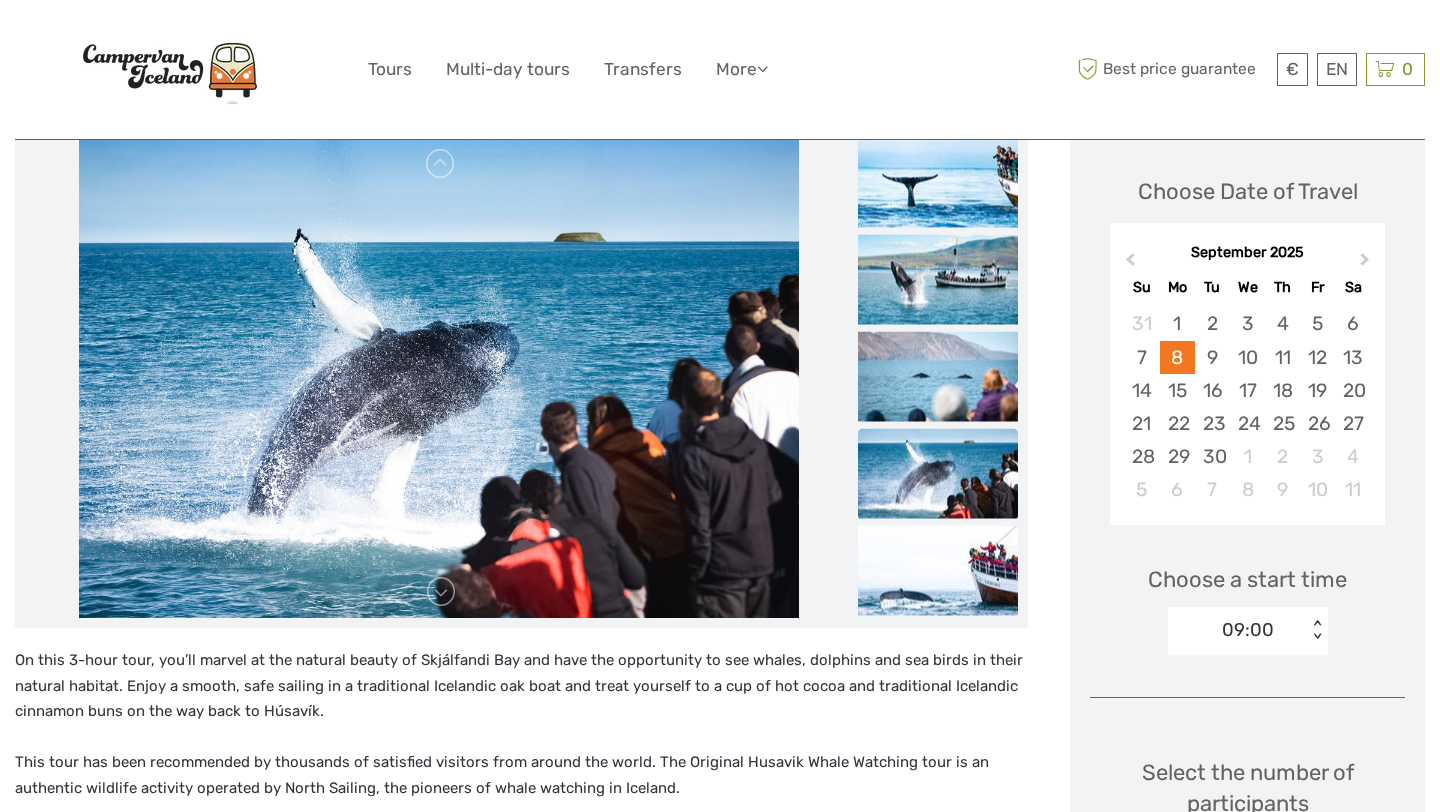 click at bounding box center [521, 378] 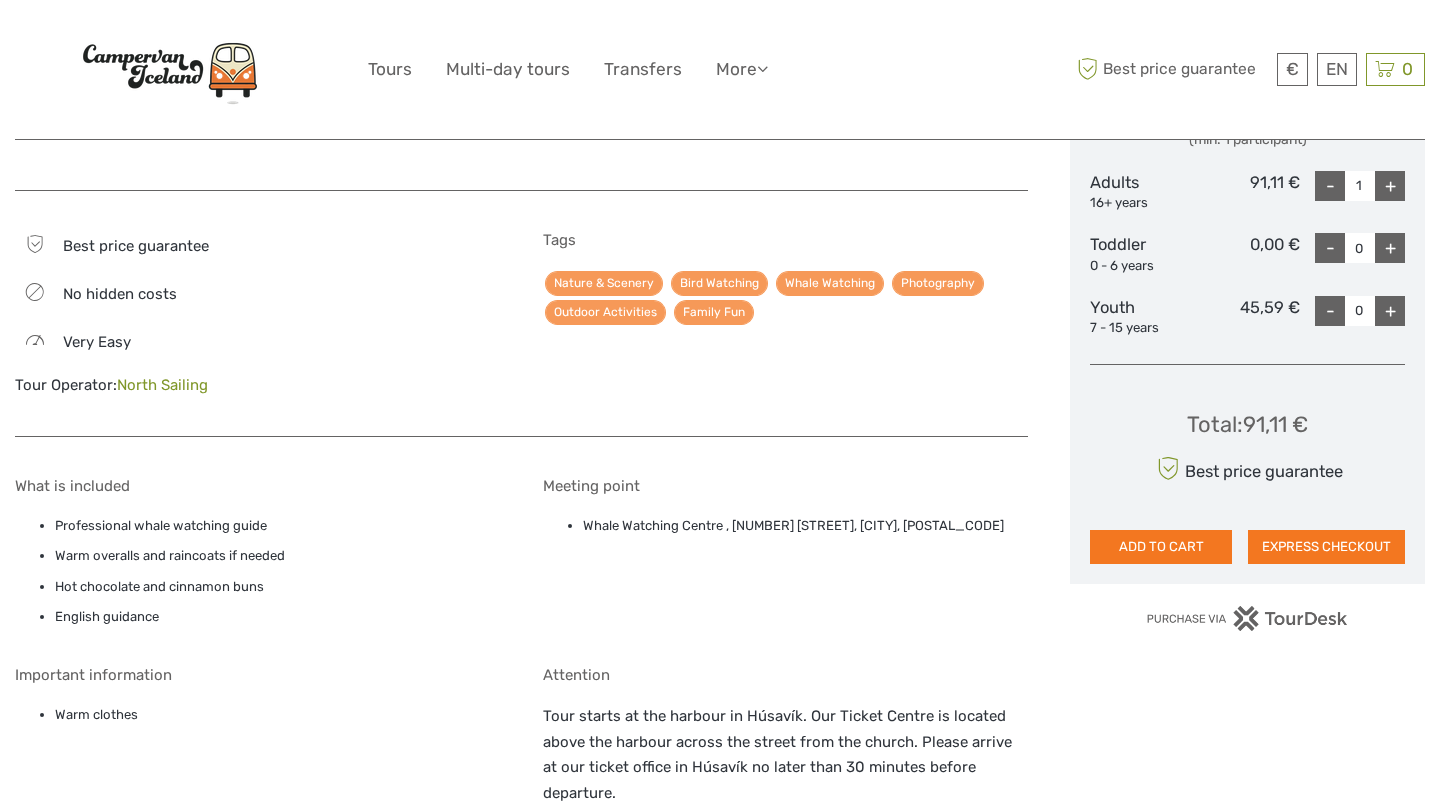 scroll, scrollTop: 1031, scrollLeft: 0, axis: vertical 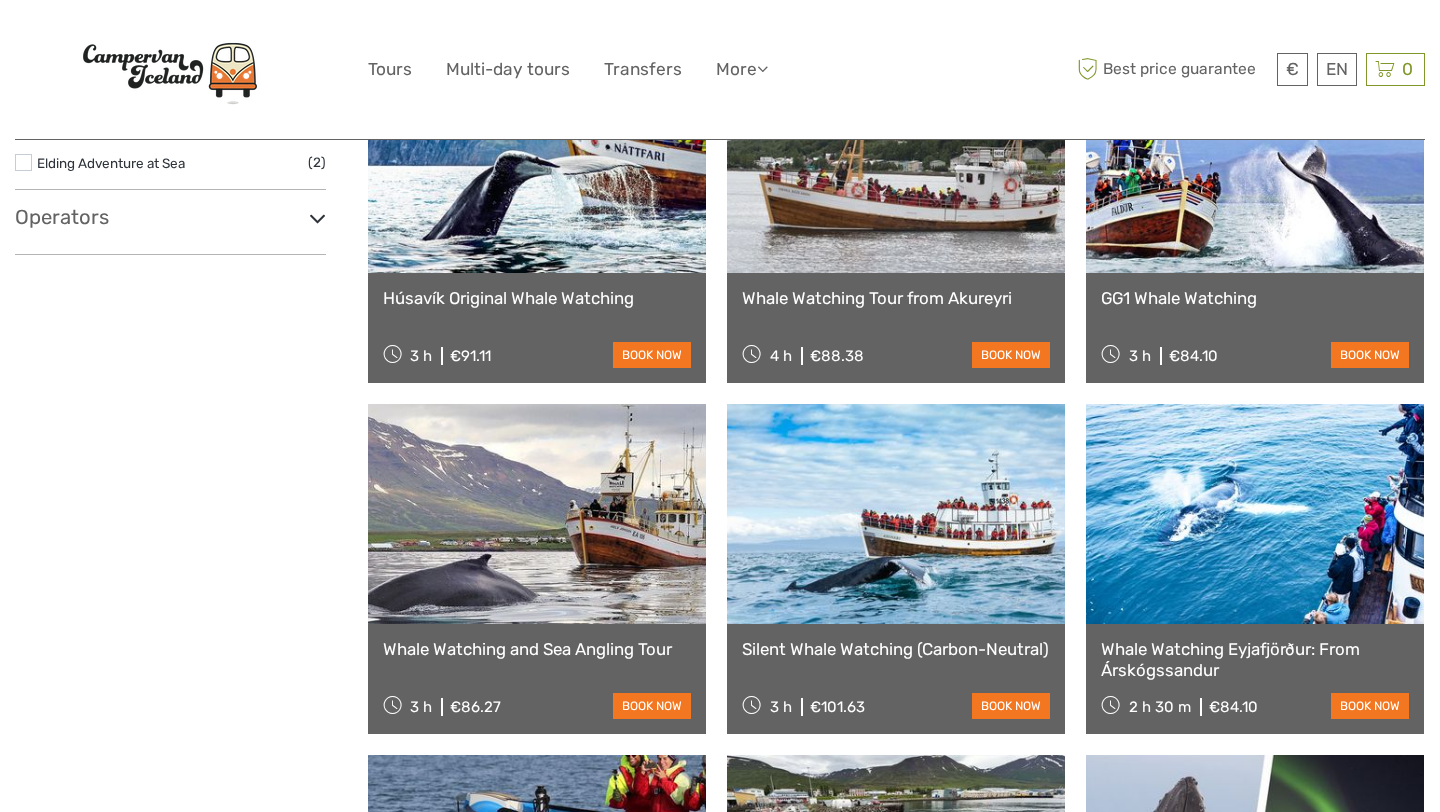 click at bounding box center [896, 514] 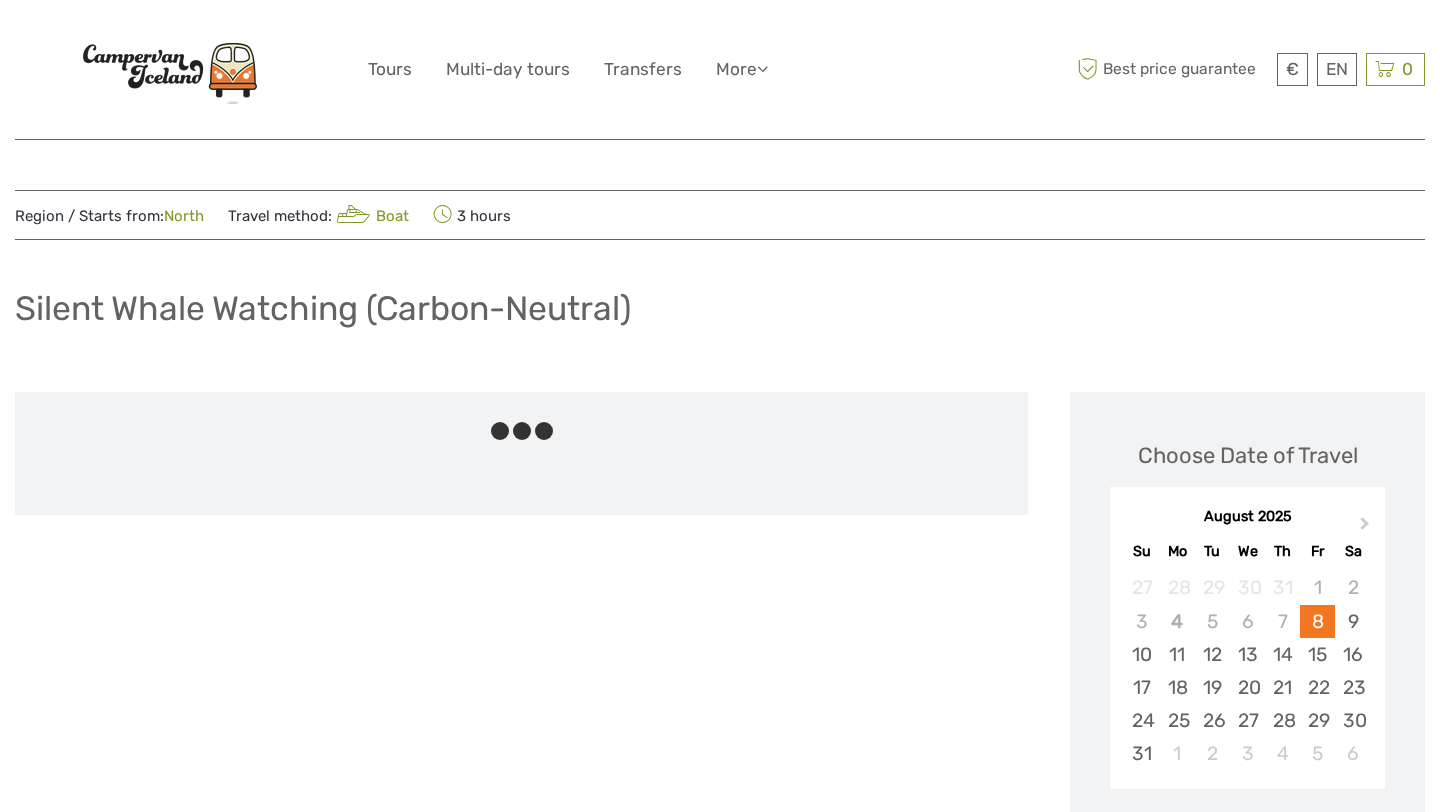 scroll, scrollTop: 0, scrollLeft: 0, axis: both 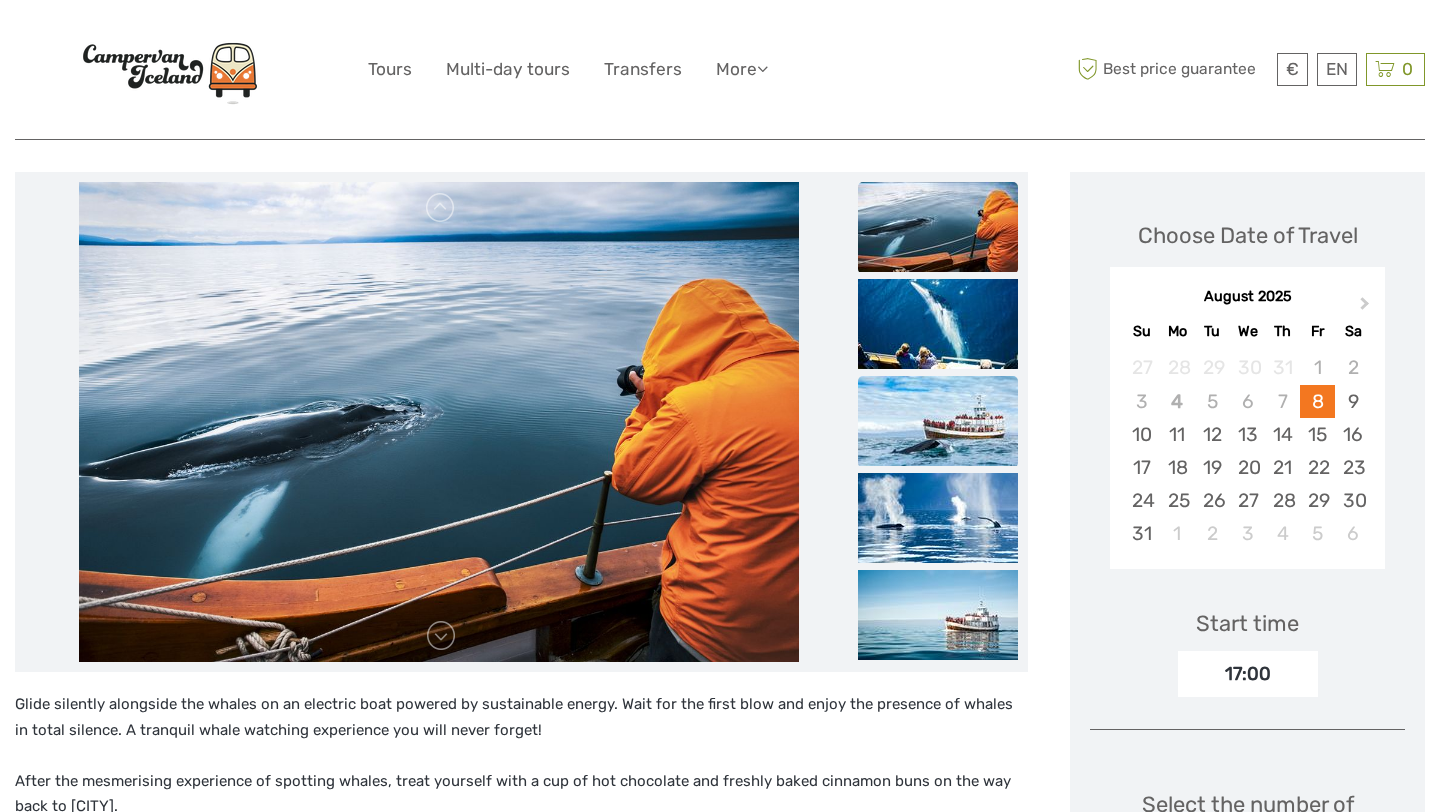 click at bounding box center [938, 421] 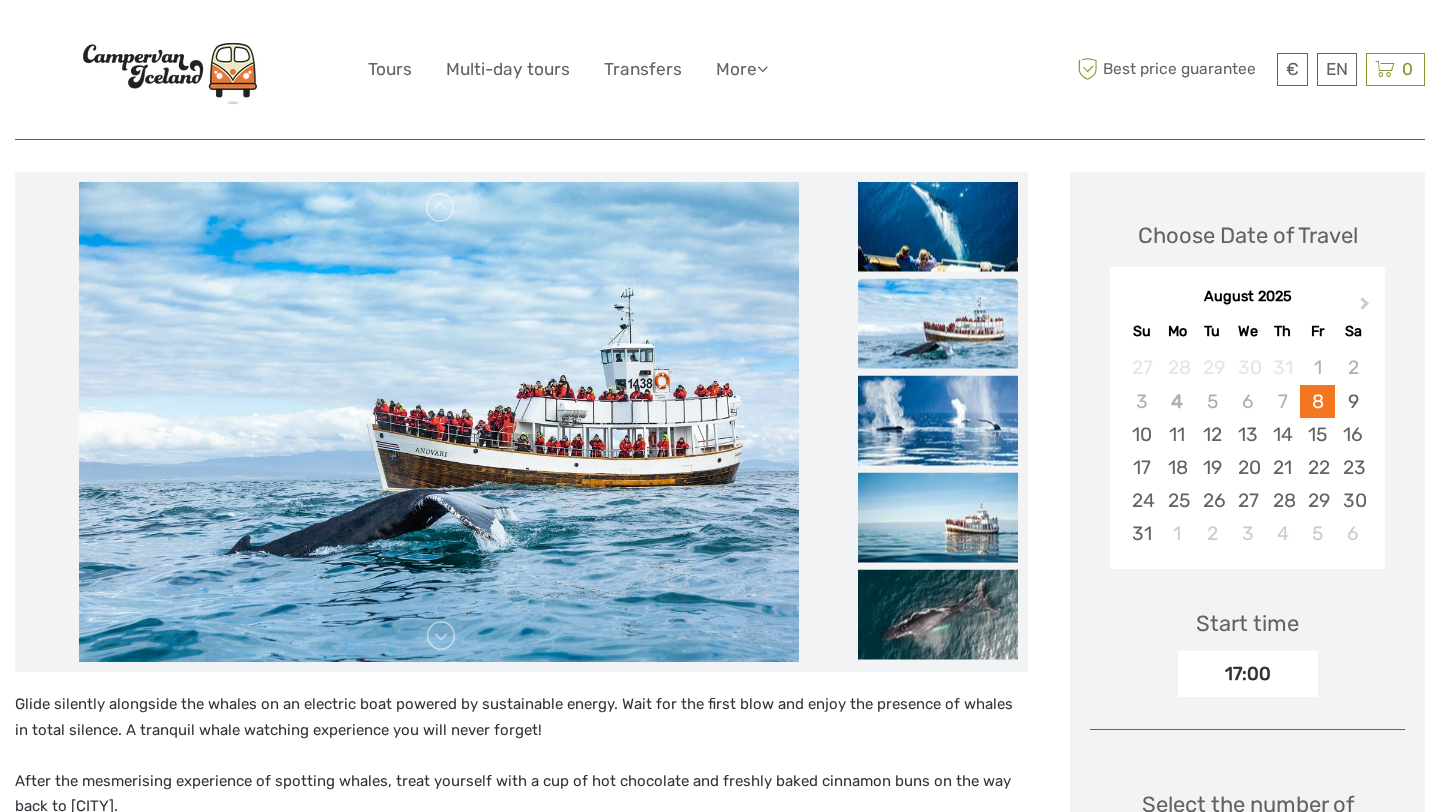 click at bounding box center (938, 324) 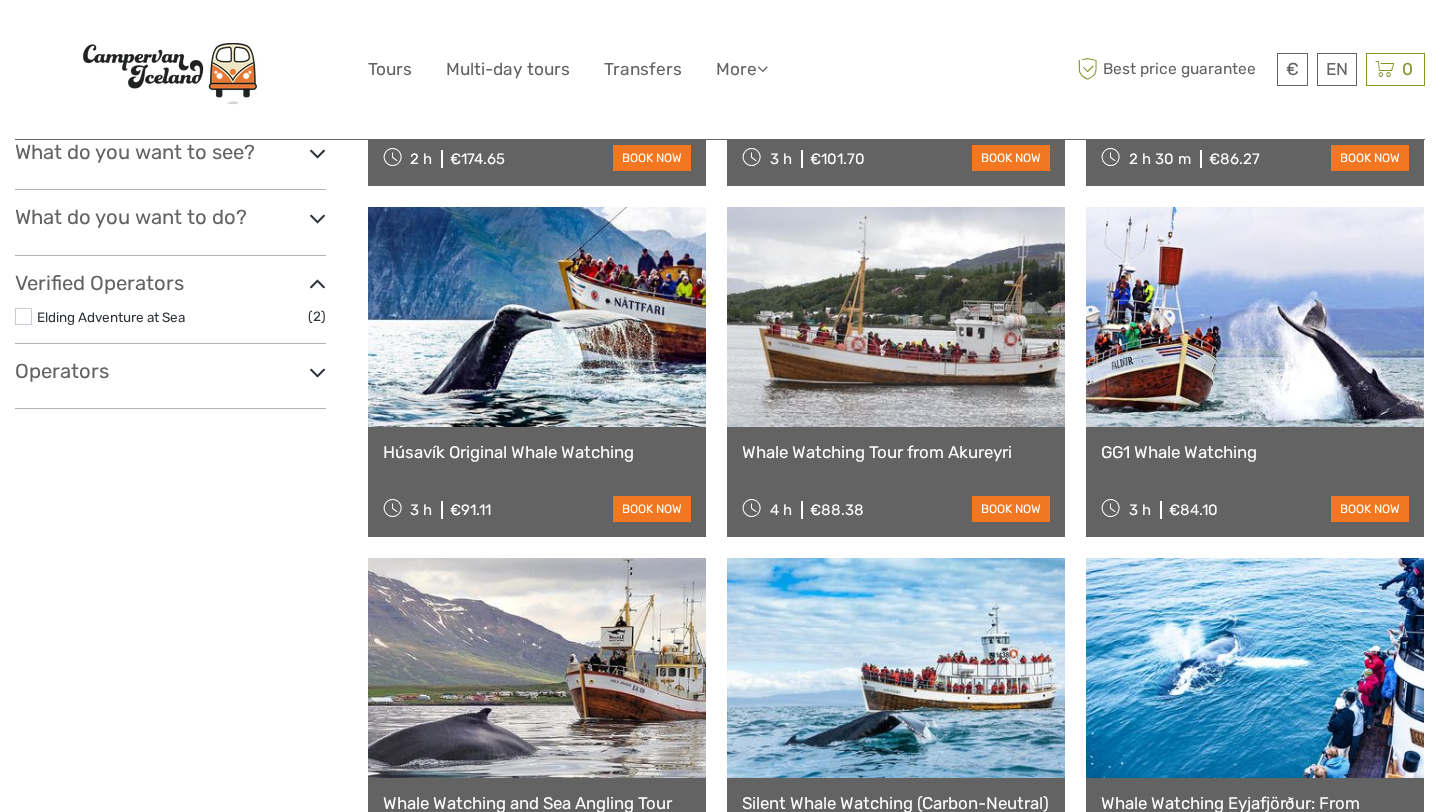 scroll, scrollTop: 148, scrollLeft: 0, axis: vertical 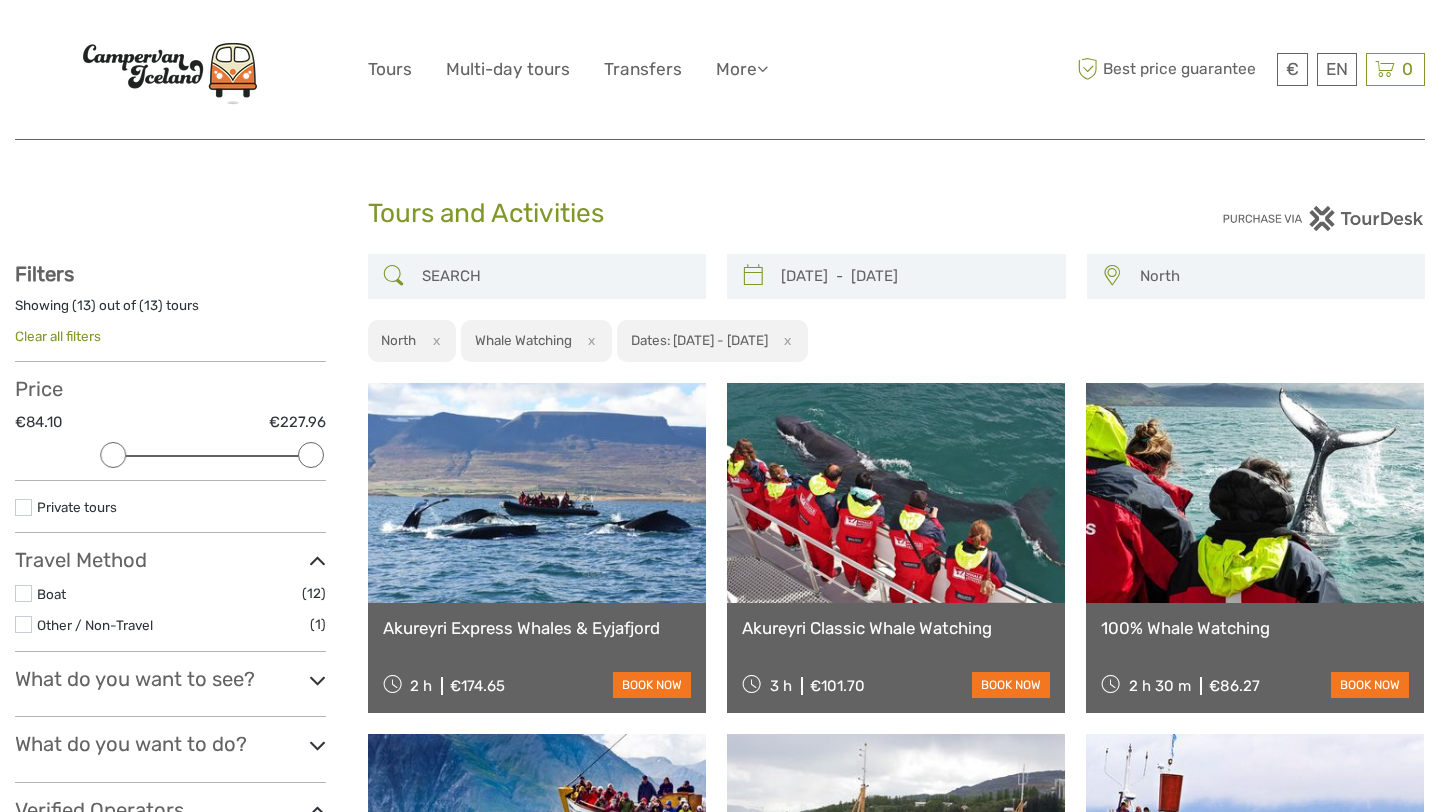 click on "Showing ( 13 ) out of ( 13 ) tours
Clear all filters" at bounding box center [170, 329] 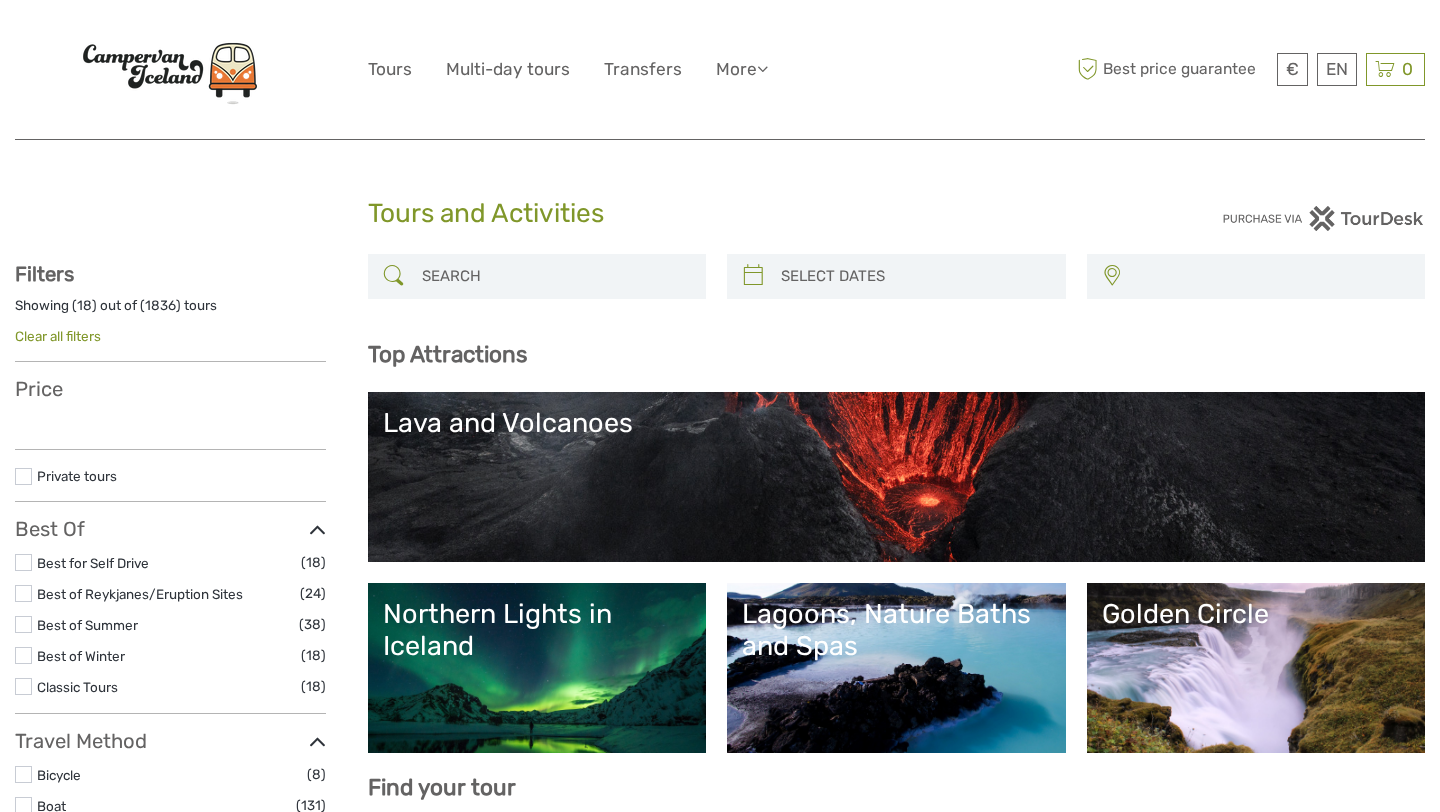 select 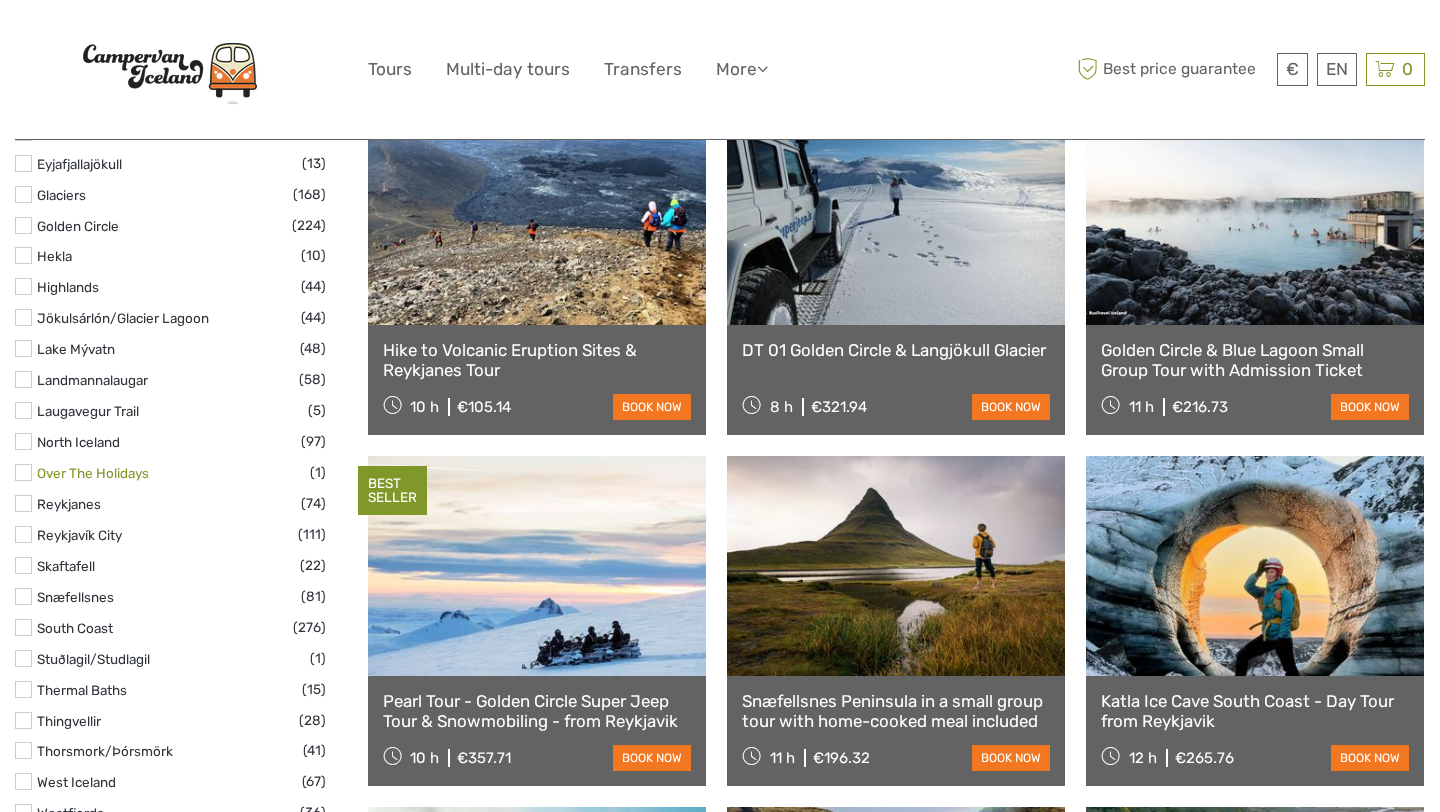 scroll, scrollTop: 1071, scrollLeft: 0, axis: vertical 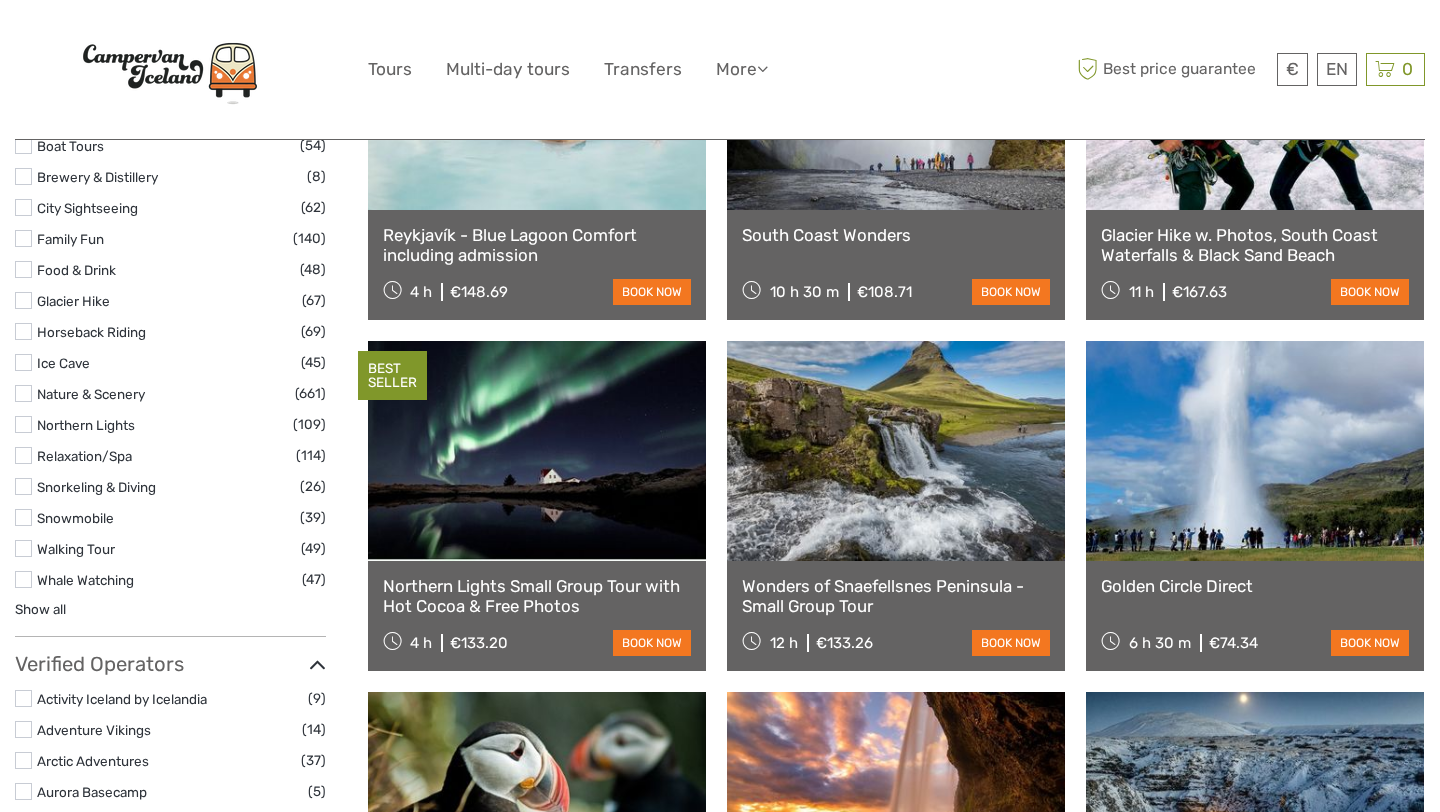 click on "Horseback Riding" at bounding box center [169, 332] 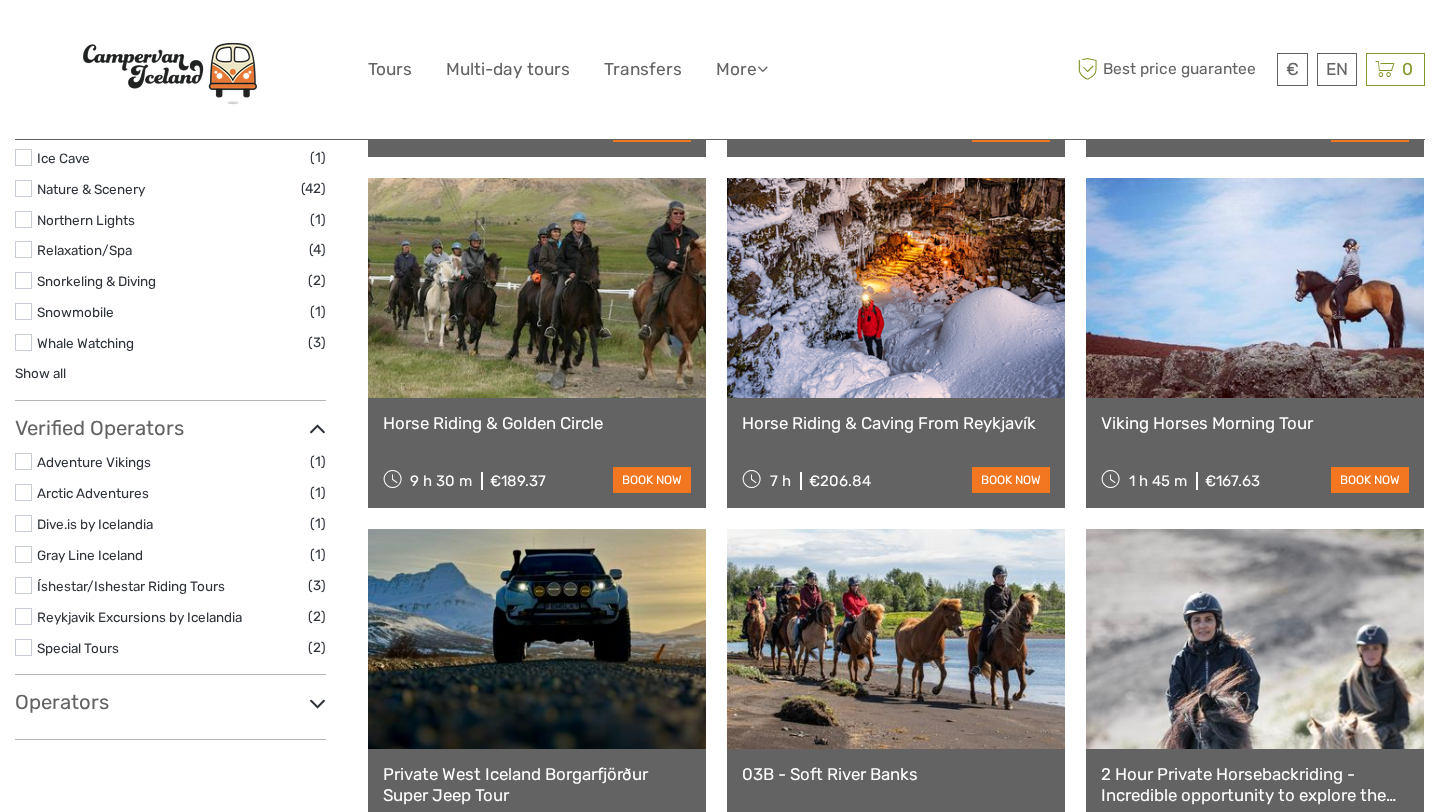 scroll, scrollTop: 1259, scrollLeft: 0, axis: vertical 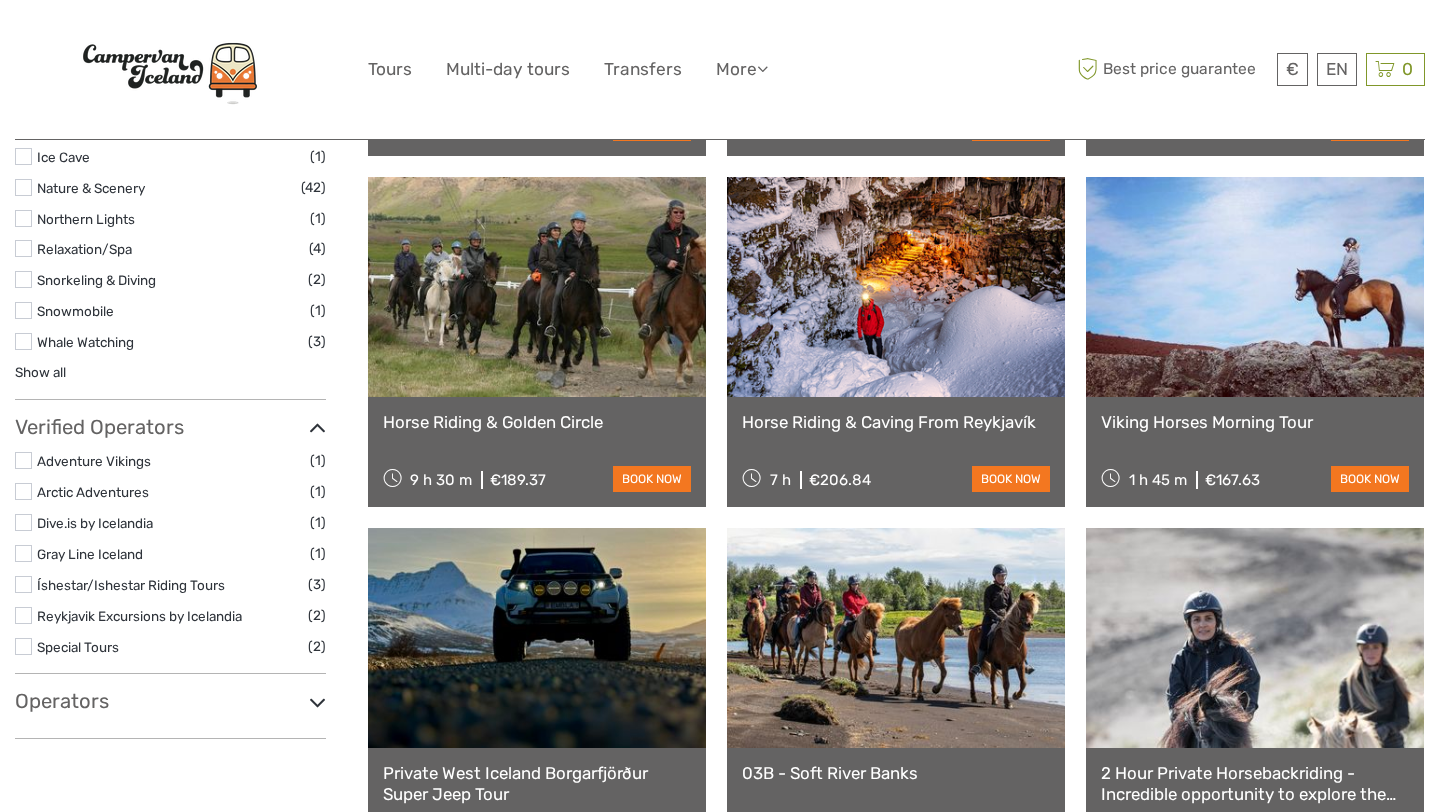 click at bounding box center [1255, 287] 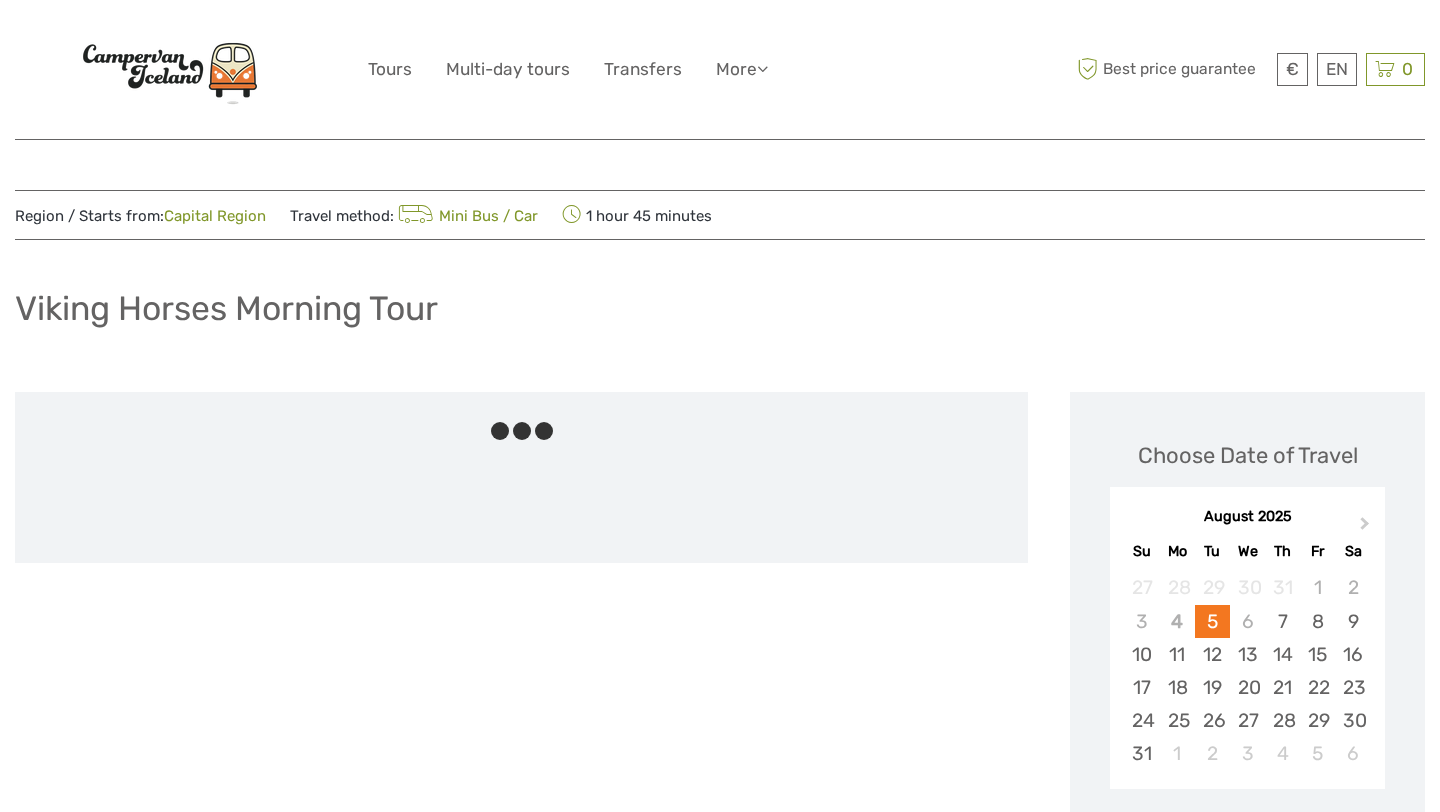 scroll, scrollTop: 0, scrollLeft: 0, axis: both 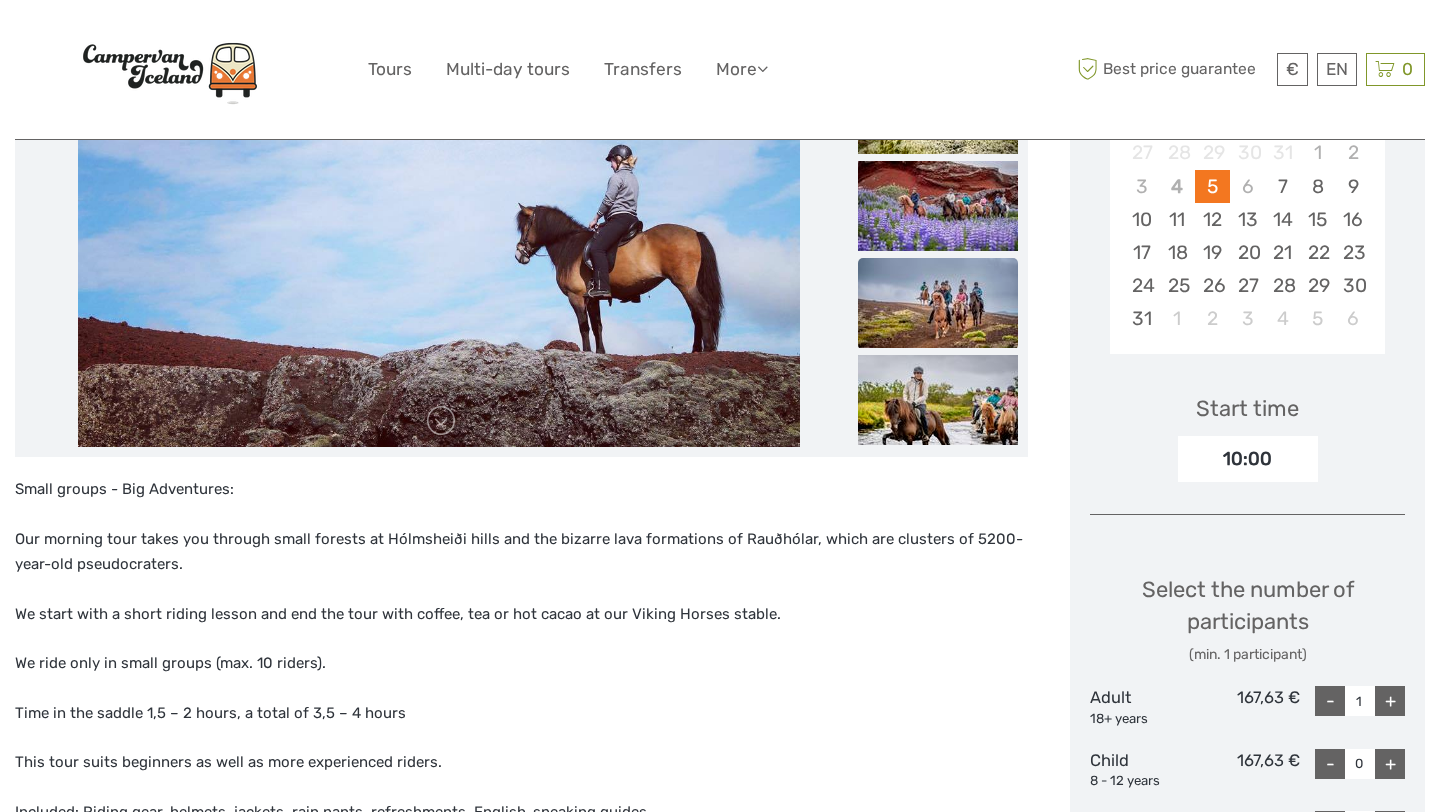 click at bounding box center [938, 303] 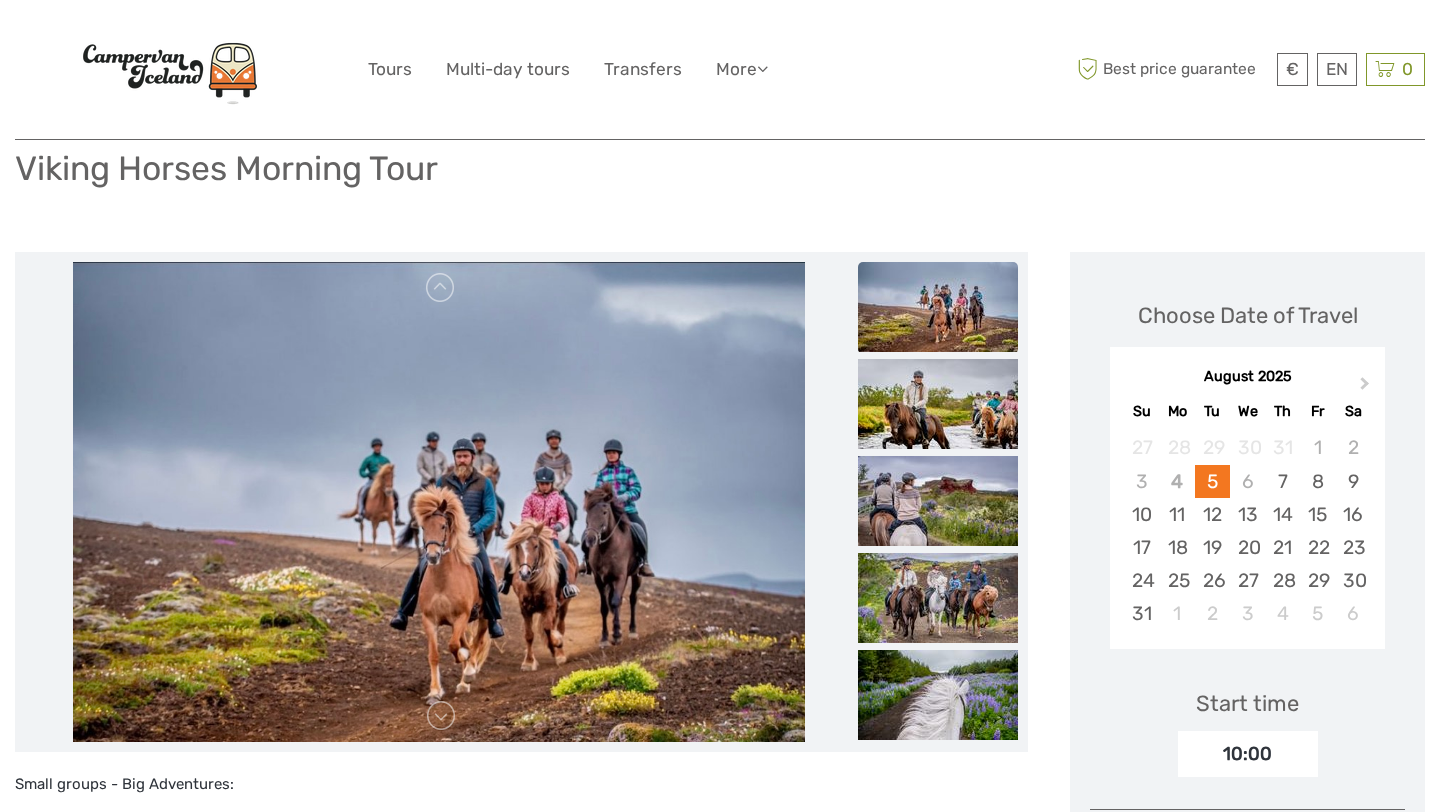 scroll, scrollTop: 121, scrollLeft: 0, axis: vertical 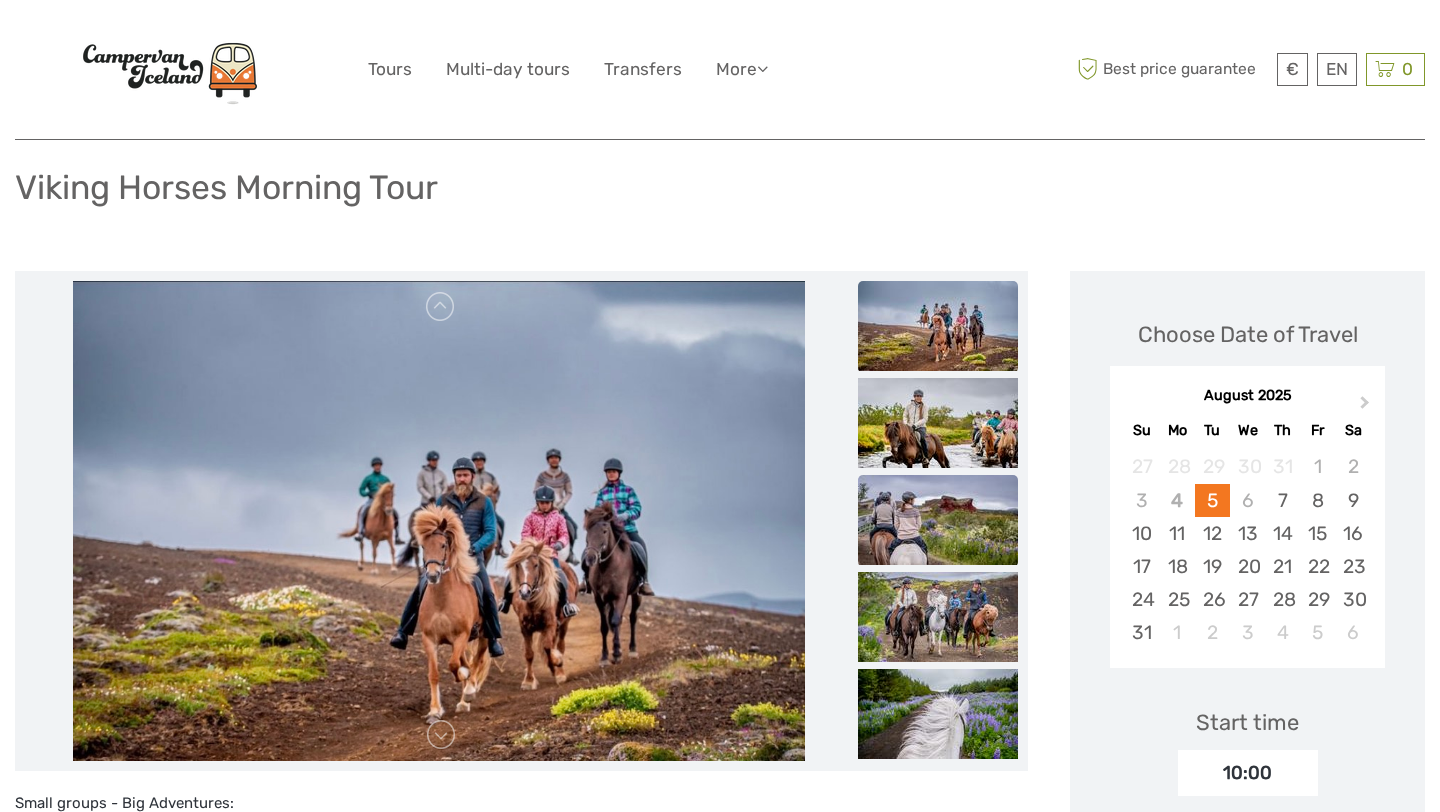 click at bounding box center (938, 520) 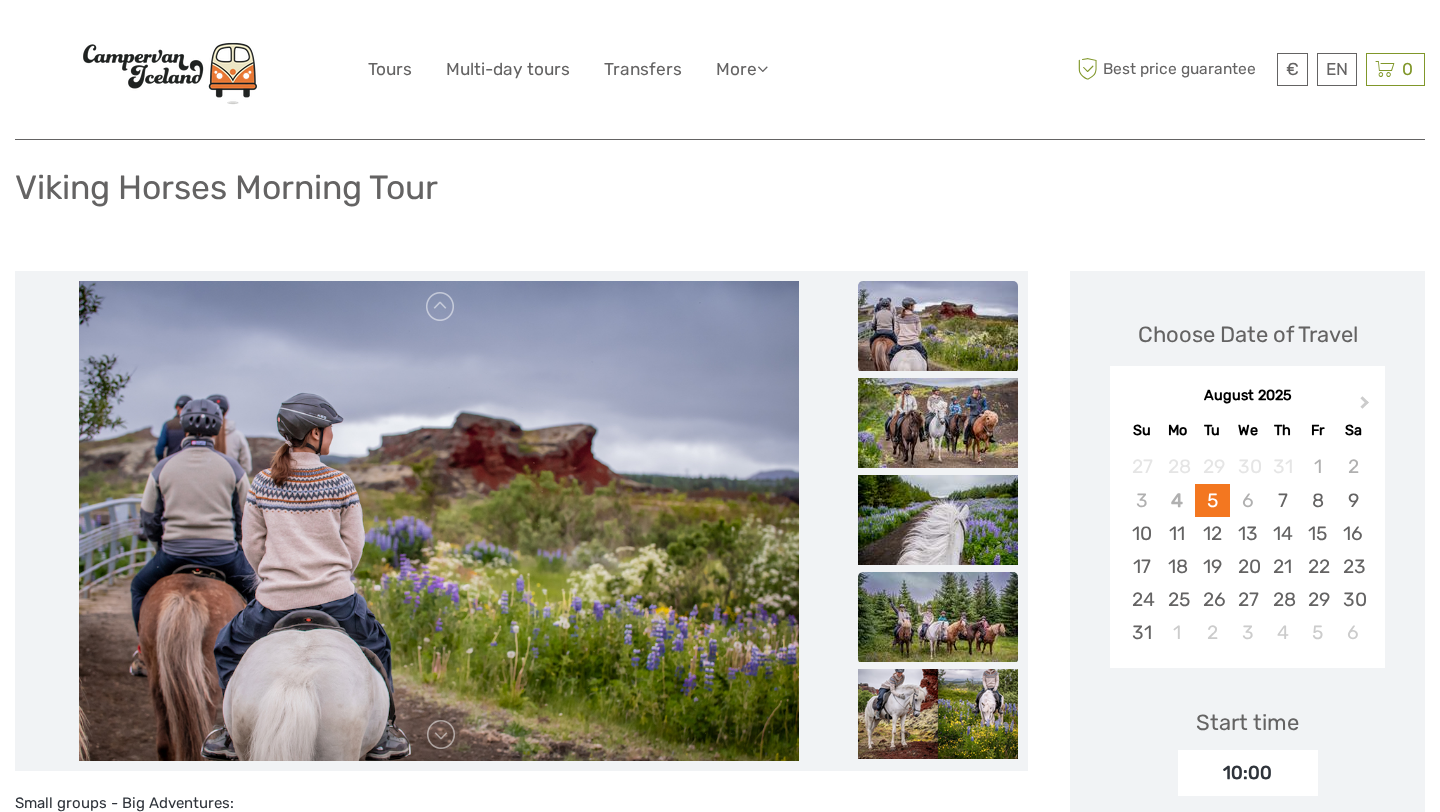 click at bounding box center [938, 617] 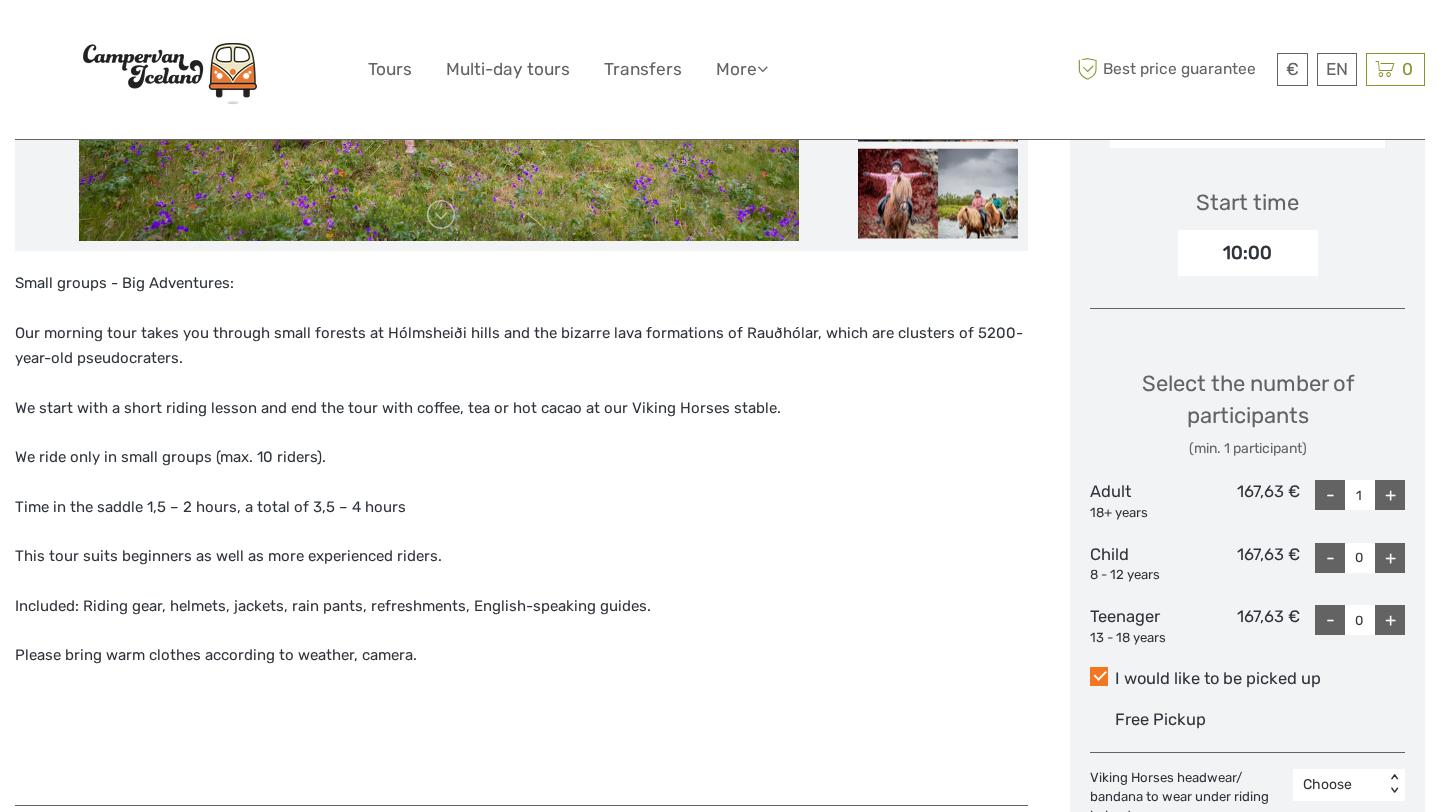 scroll, scrollTop: 690, scrollLeft: 0, axis: vertical 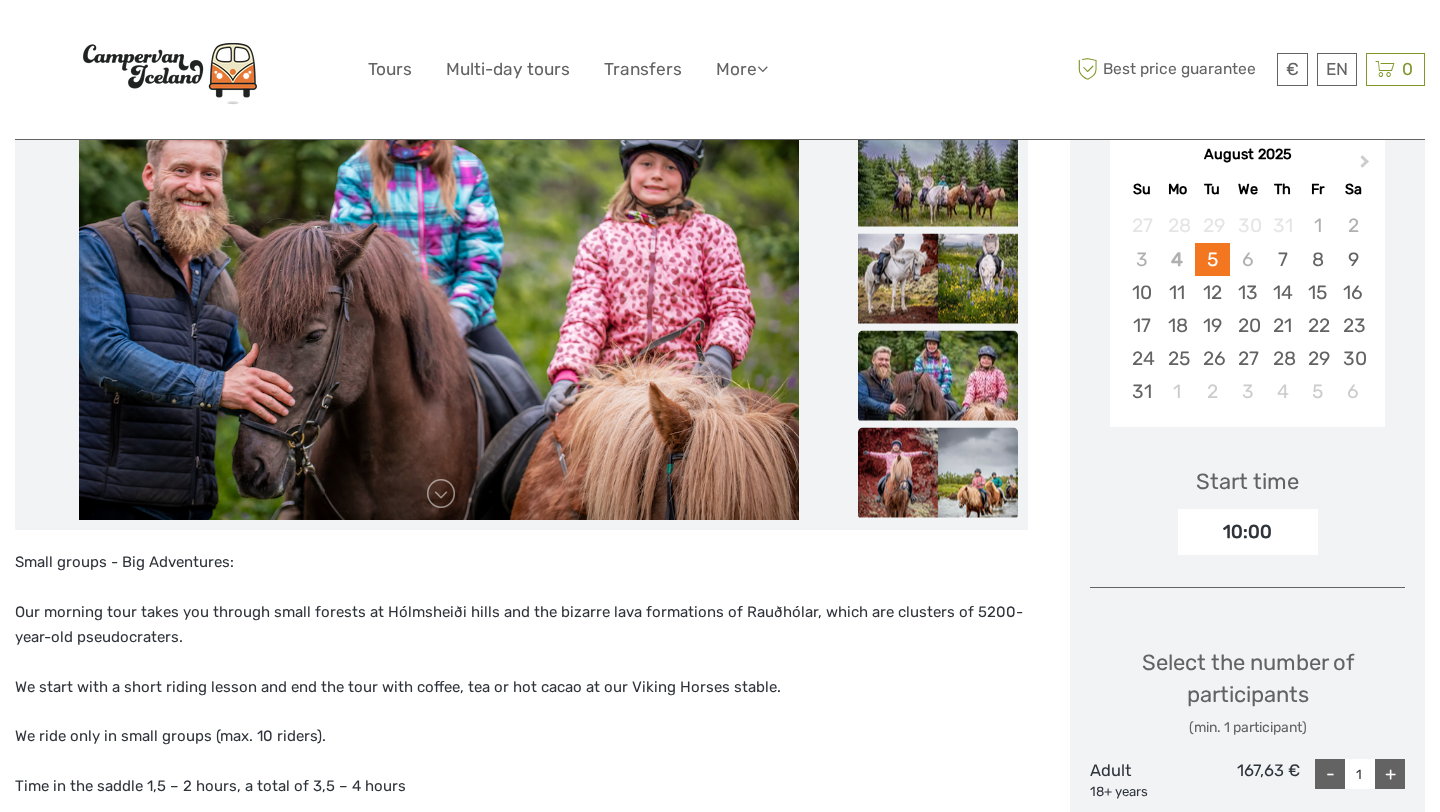 click at bounding box center [938, 473] 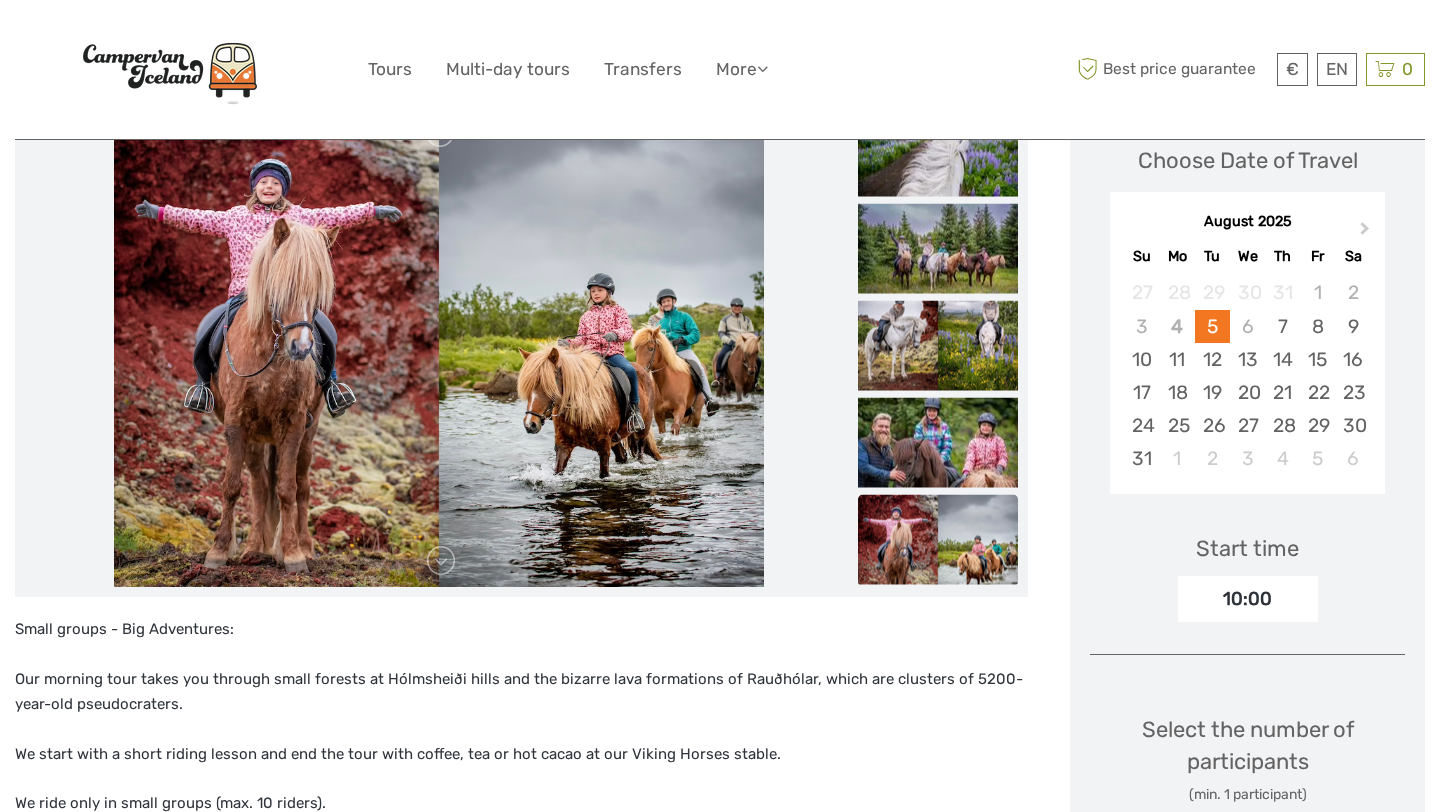 scroll, scrollTop: 294, scrollLeft: 0, axis: vertical 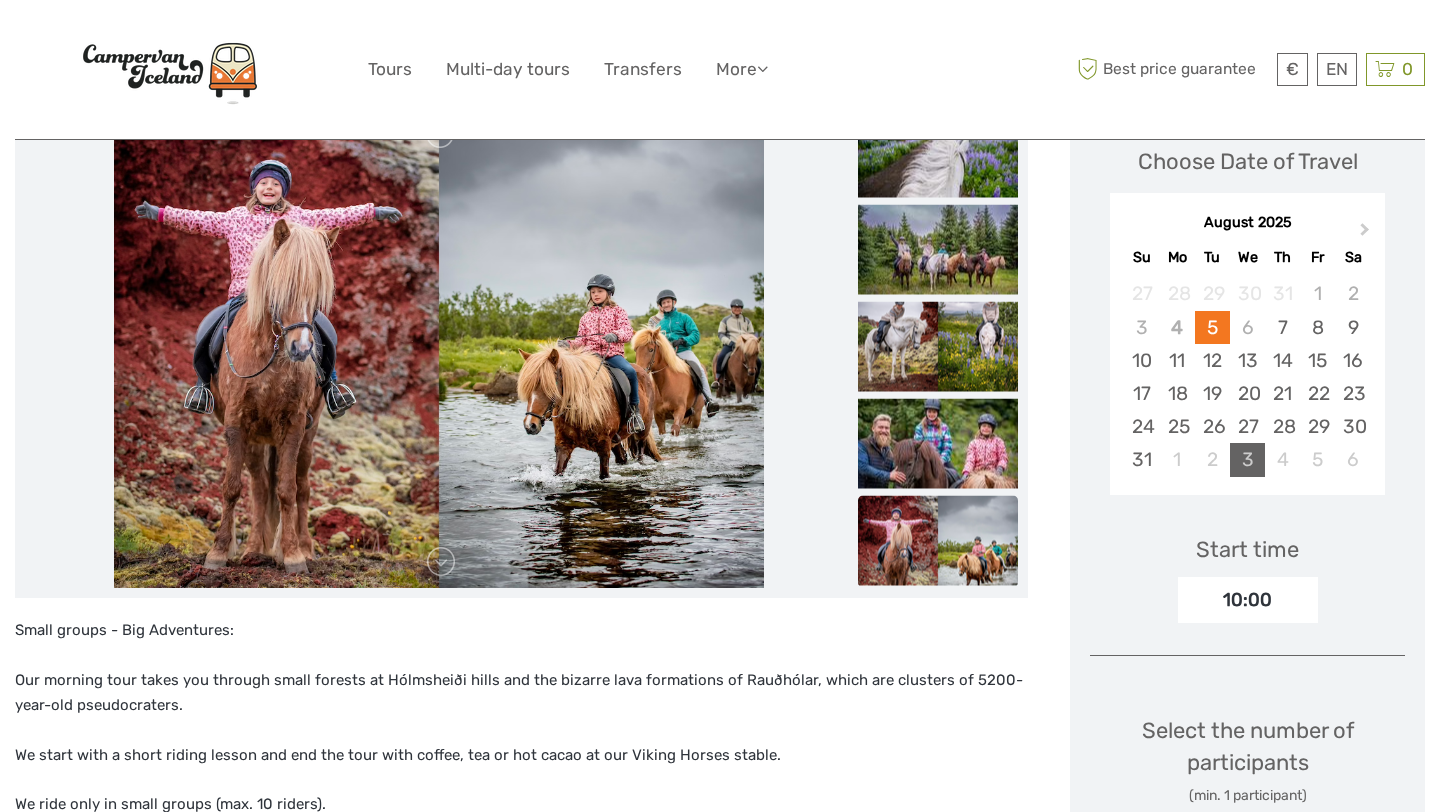 click on "3" at bounding box center (1247, 459) 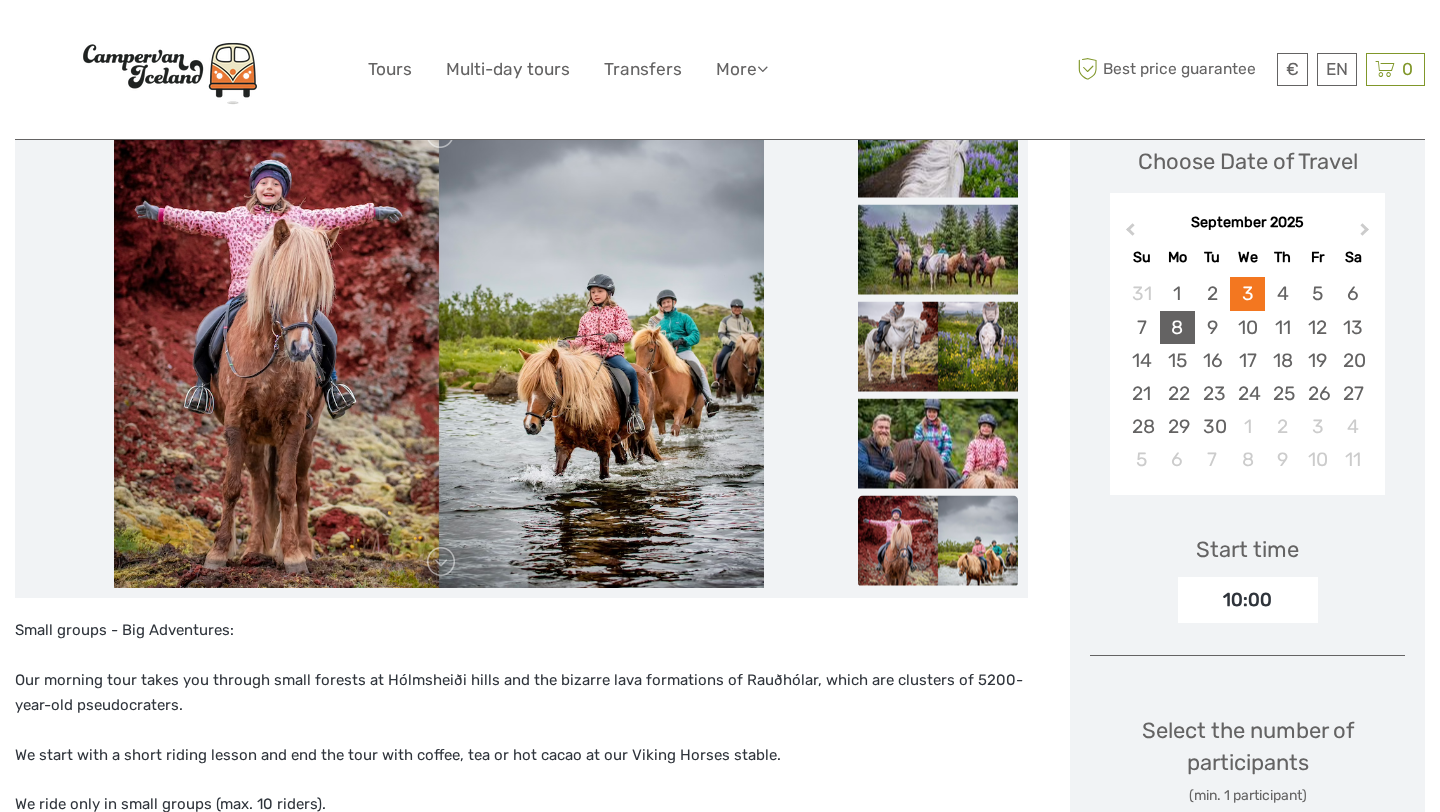 click on "8" at bounding box center (1177, 327) 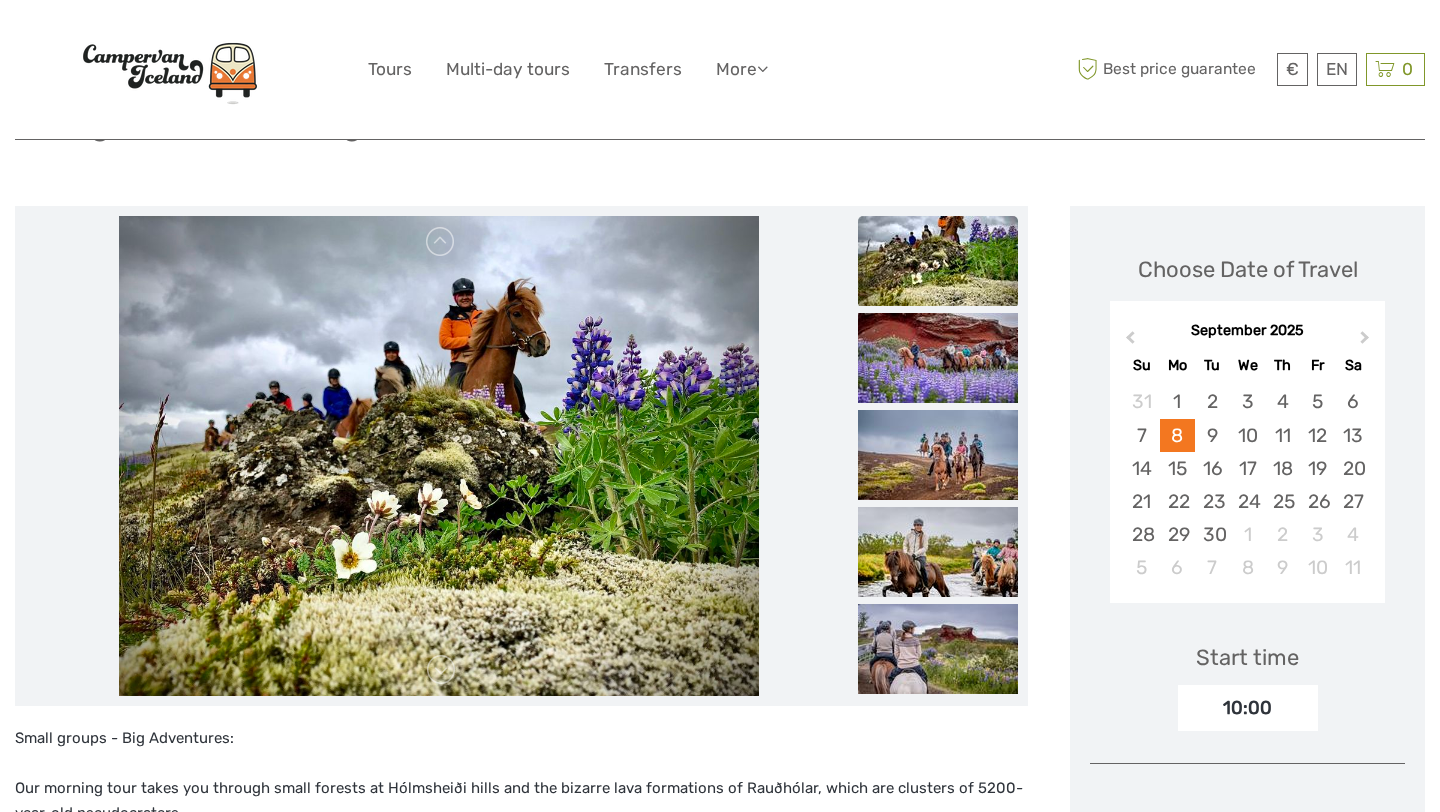 scroll, scrollTop: 188, scrollLeft: 0, axis: vertical 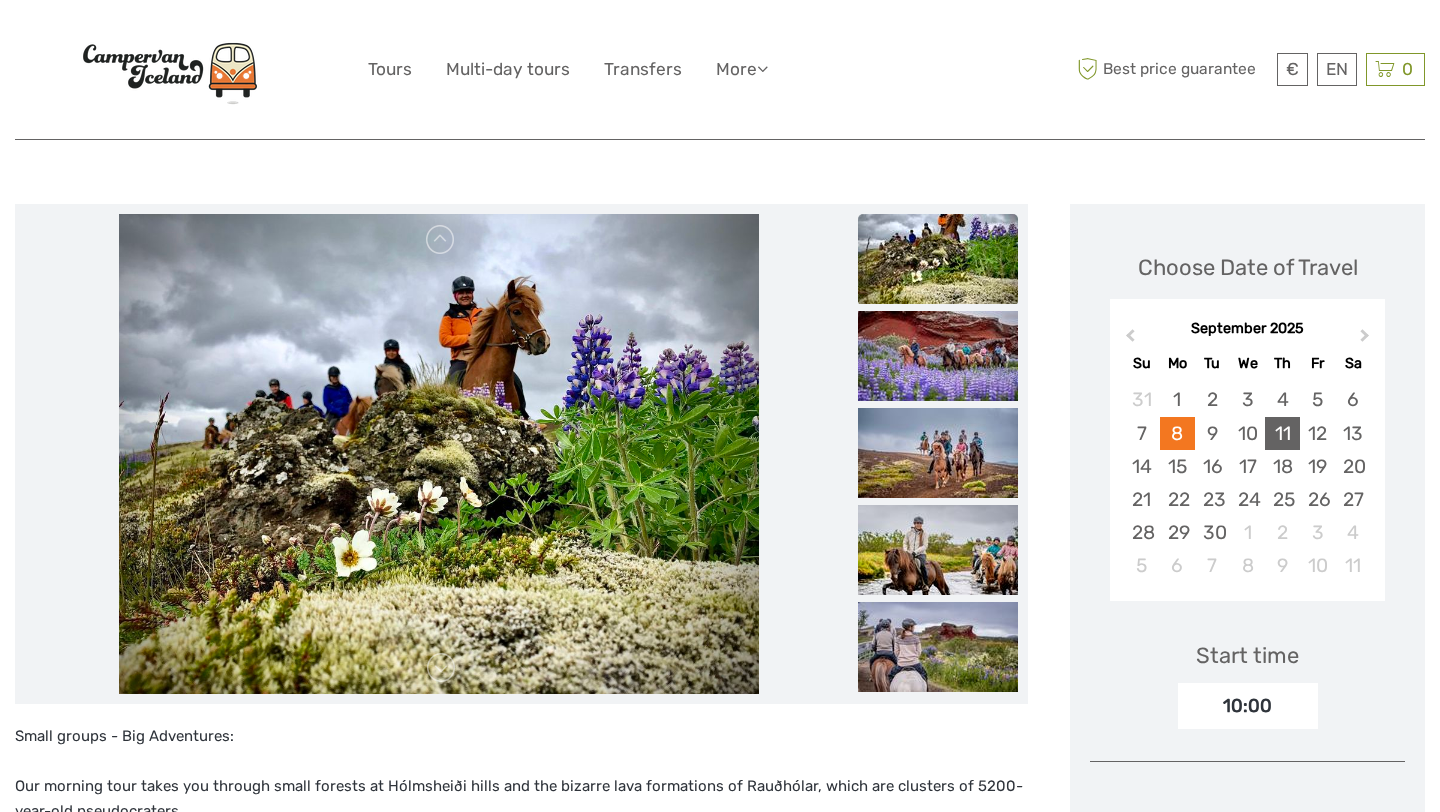 click on "11" at bounding box center [1282, 433] 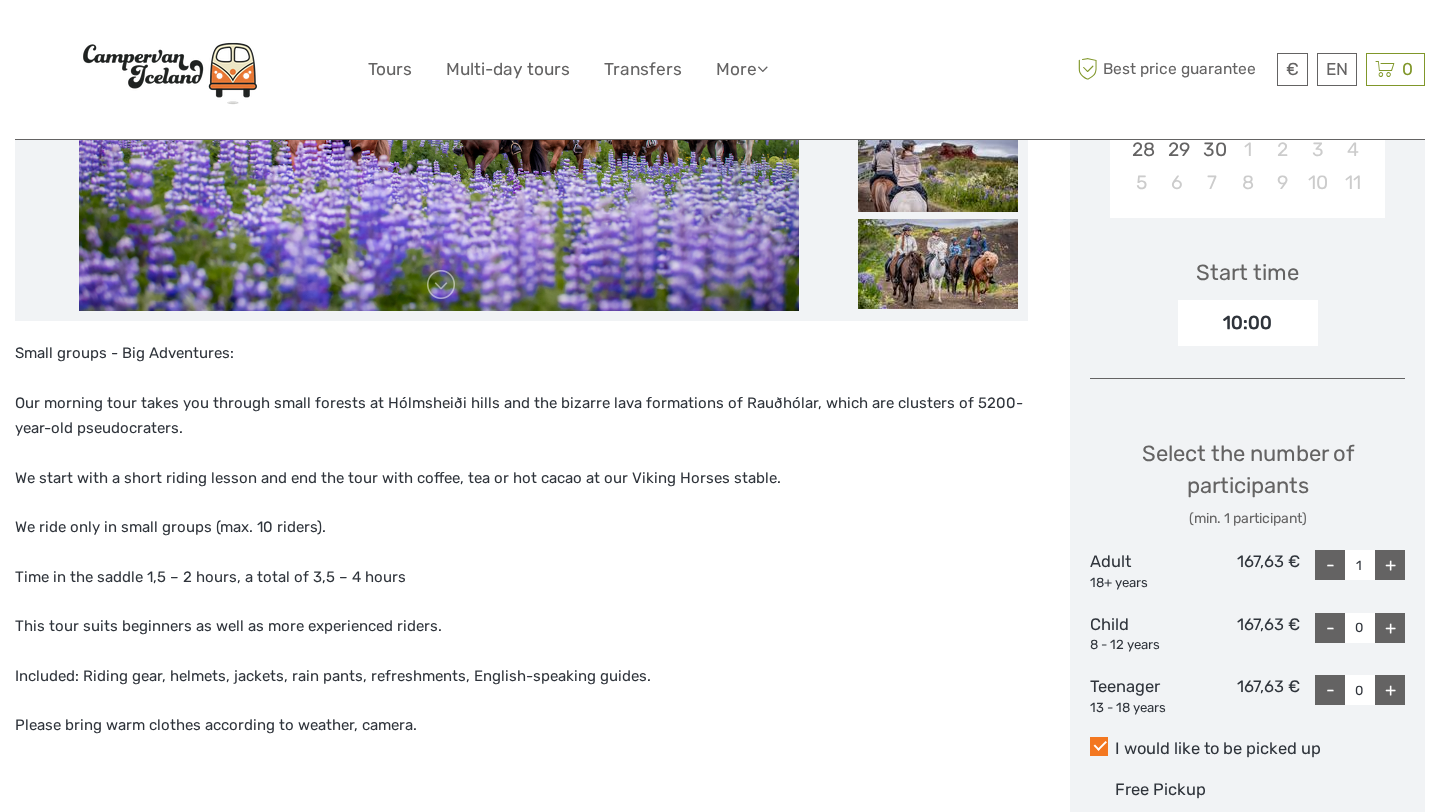 scroll, scrollTop: 573, scrollLeft: 0, axis: vertical 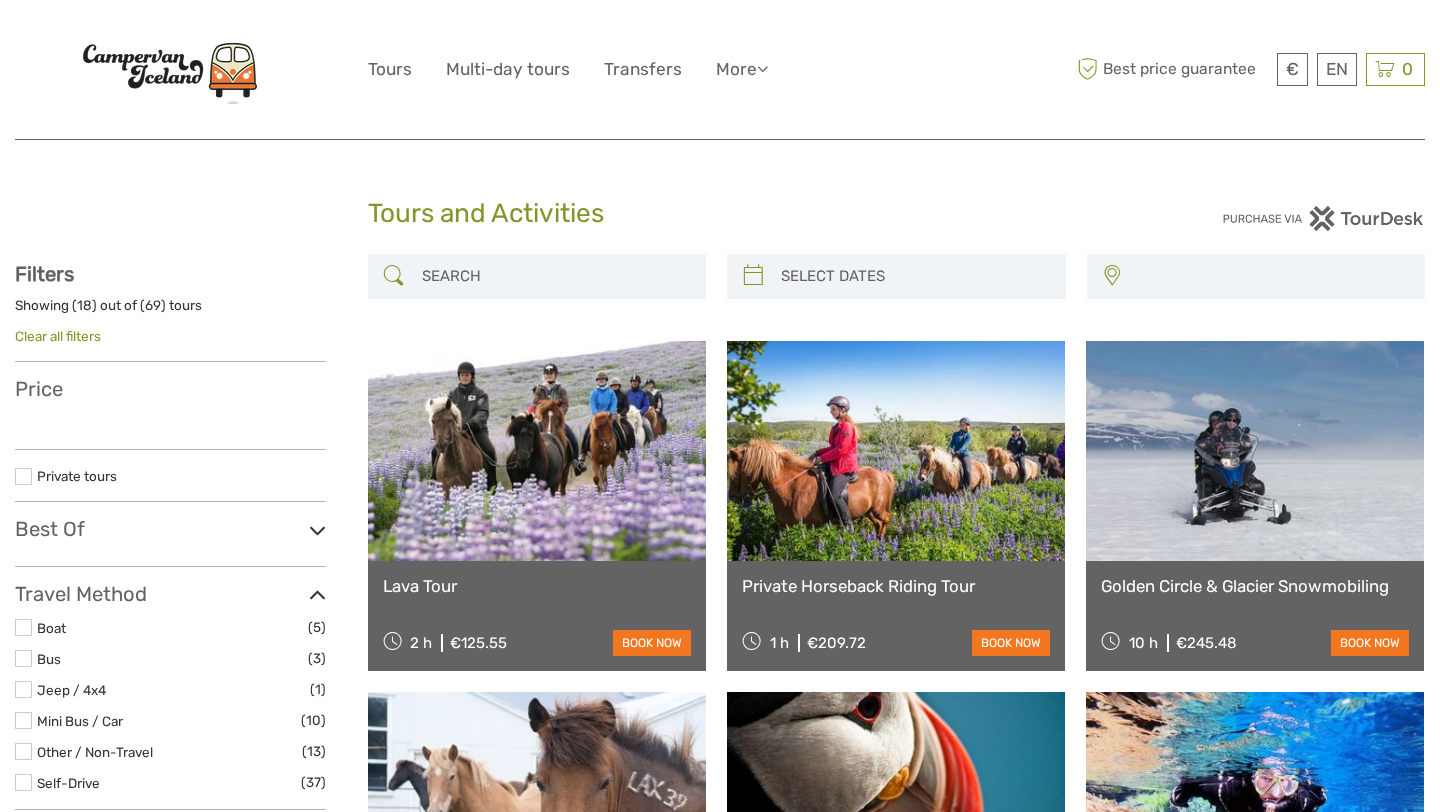 select 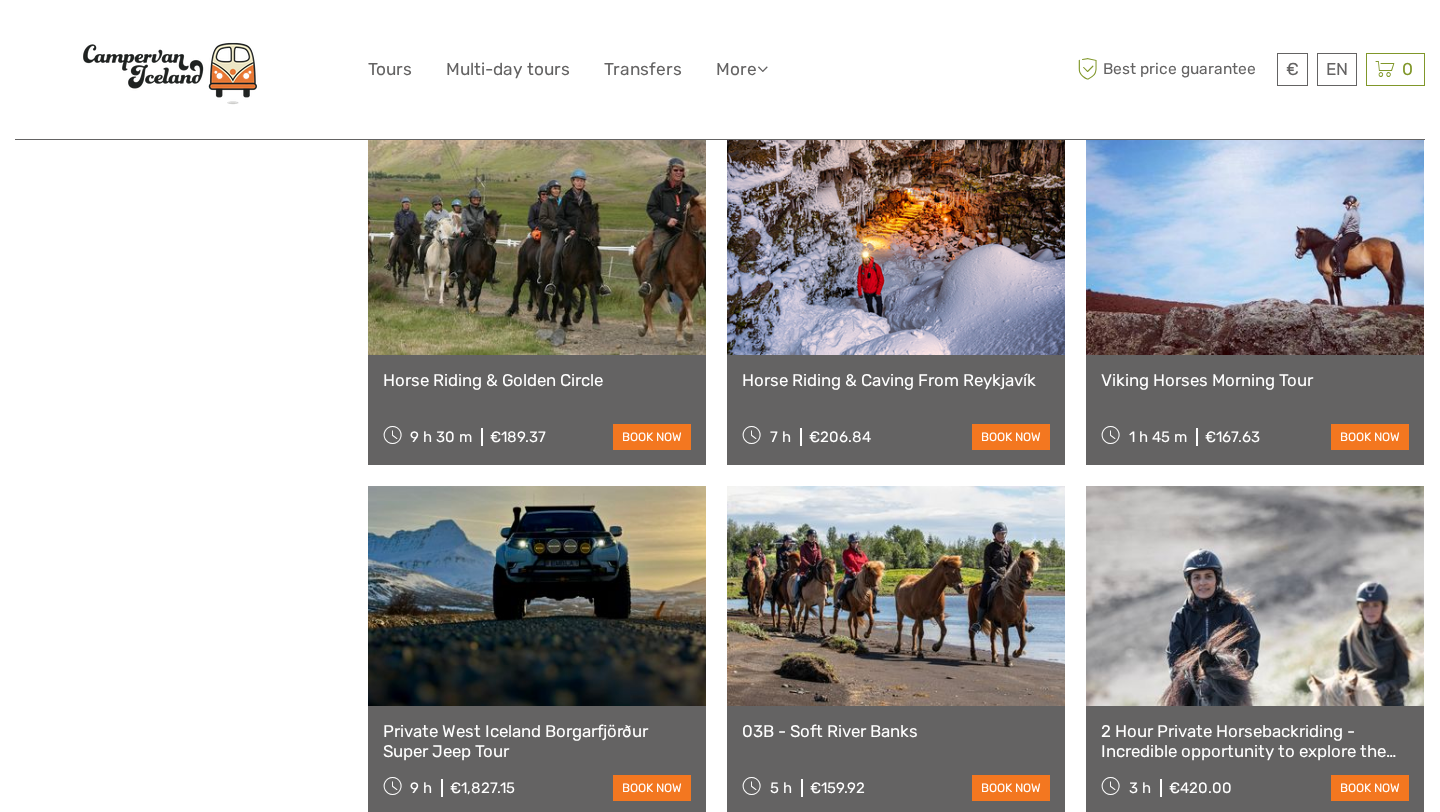 select 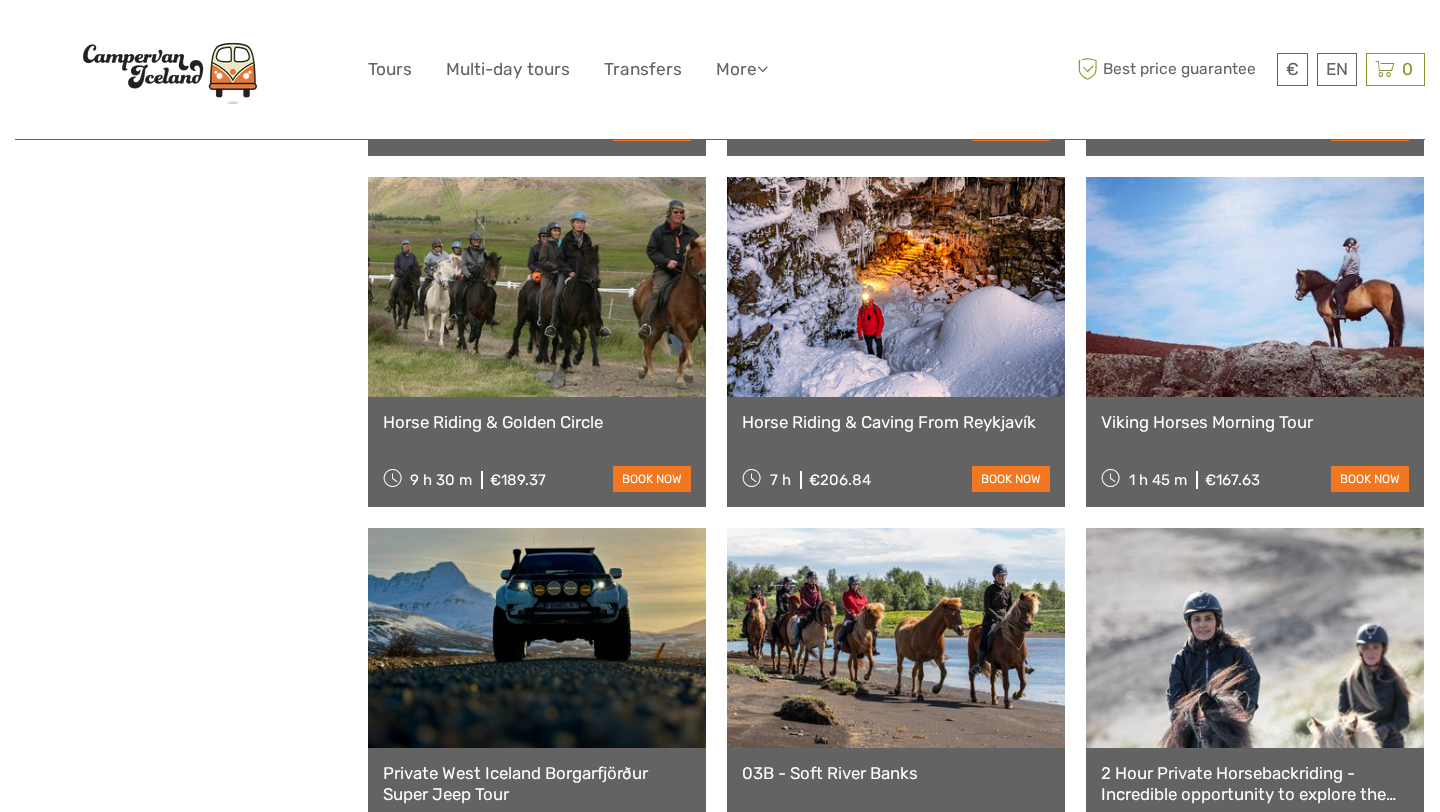 scroll, scrollTop: 0, scrollLeft: 0, axis: both 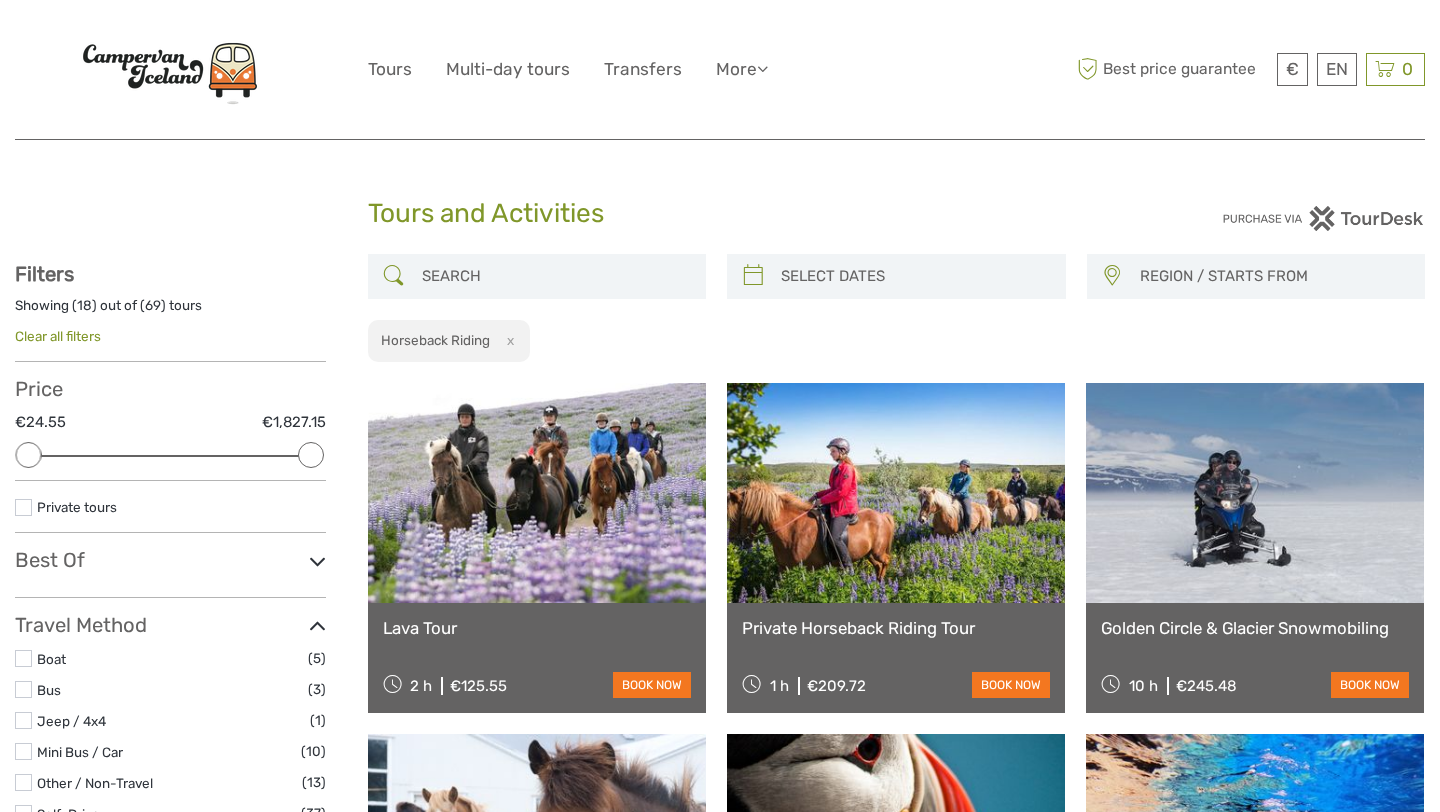 click at bounding box center [537, 493] 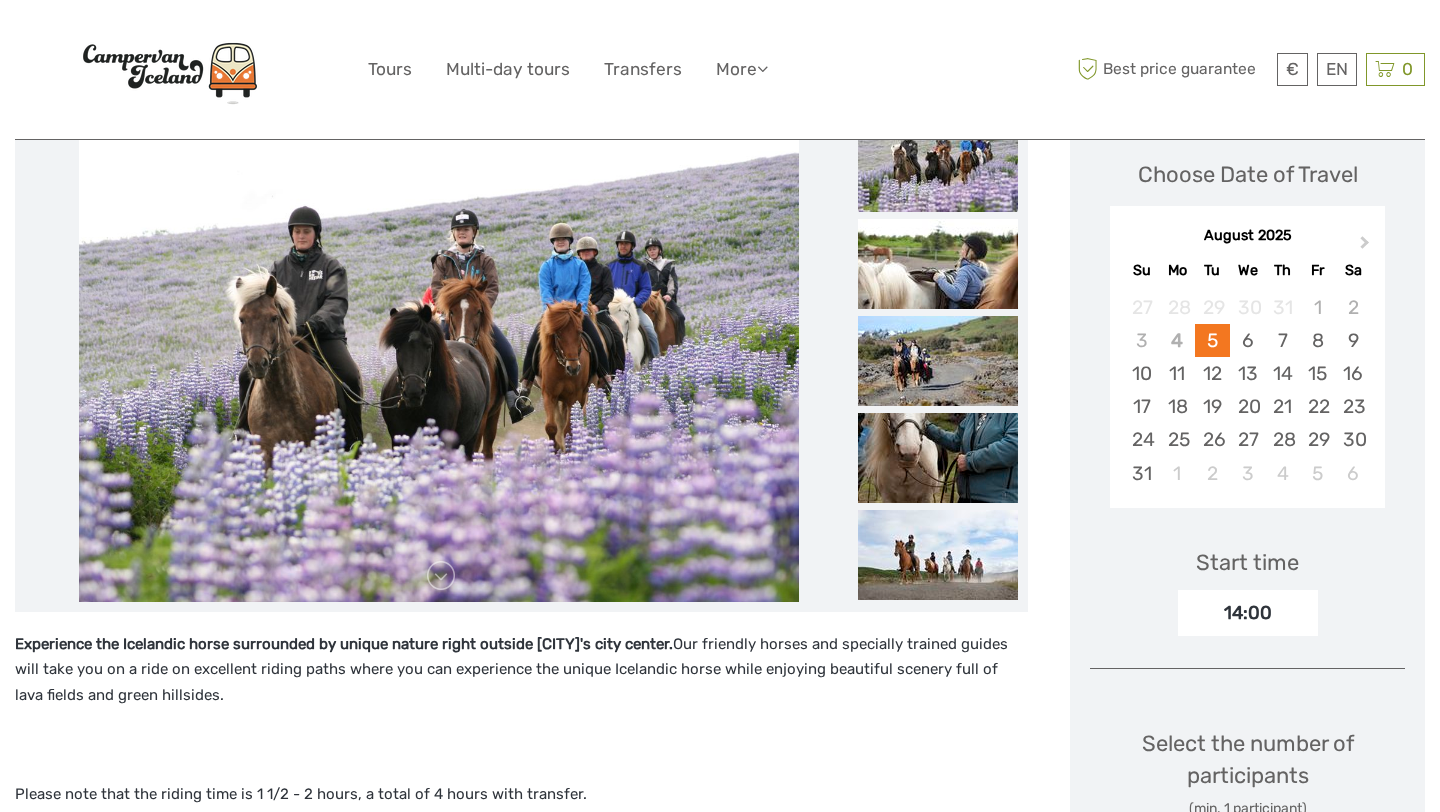 scroll, scrollTop: 709, scrollLeft: 0, axis: vertical 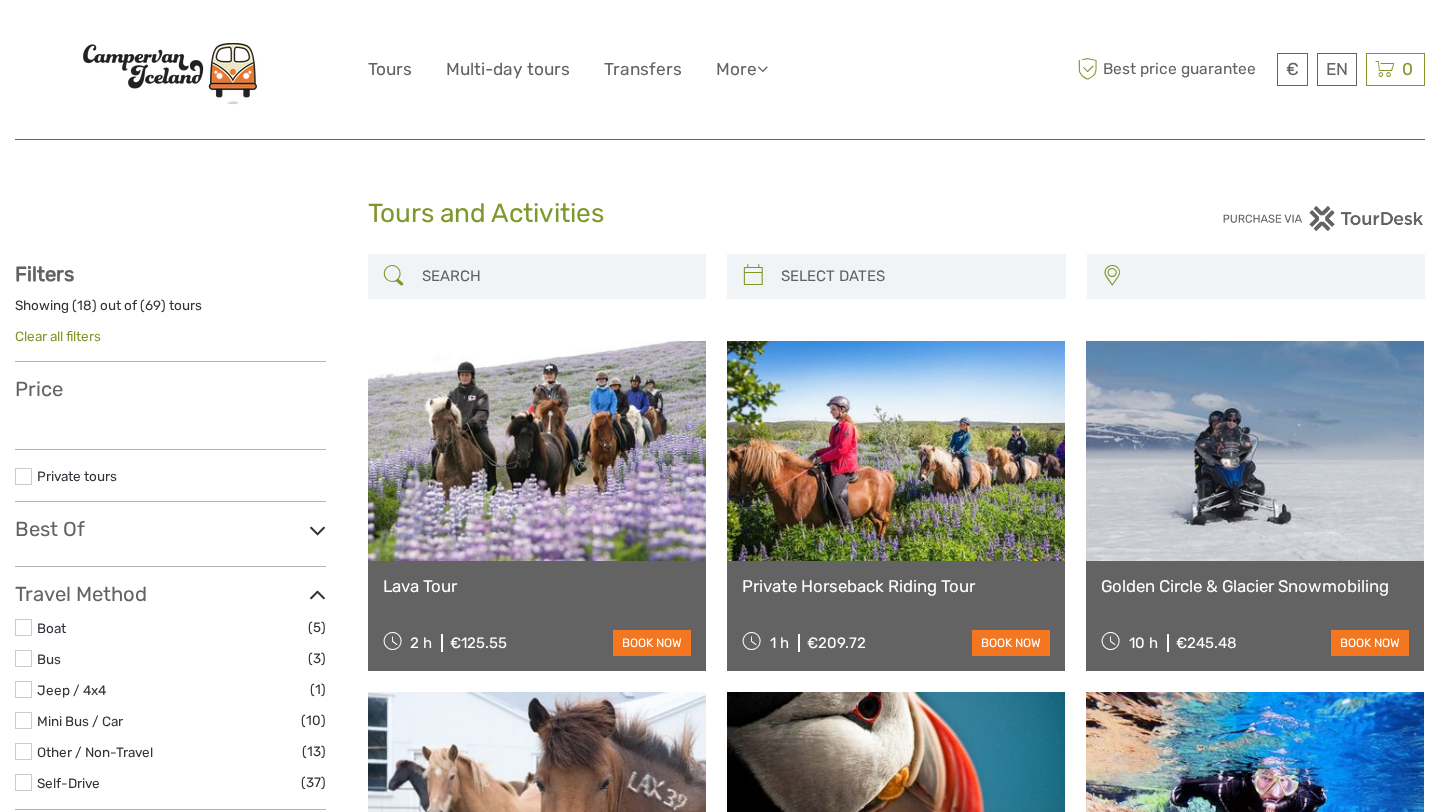 select 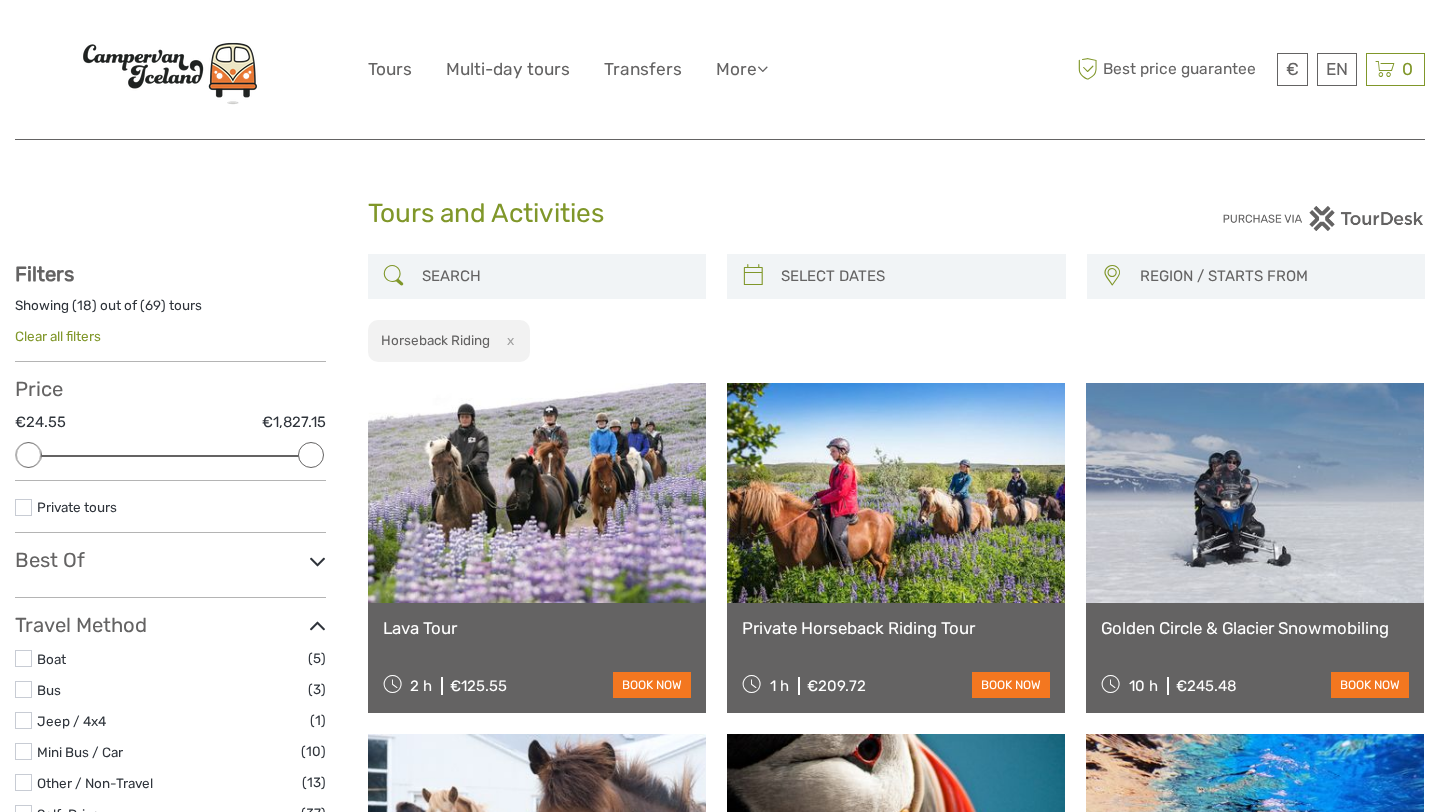 scroll, scrollTop: 0, scrollLeft: 0, axis: both 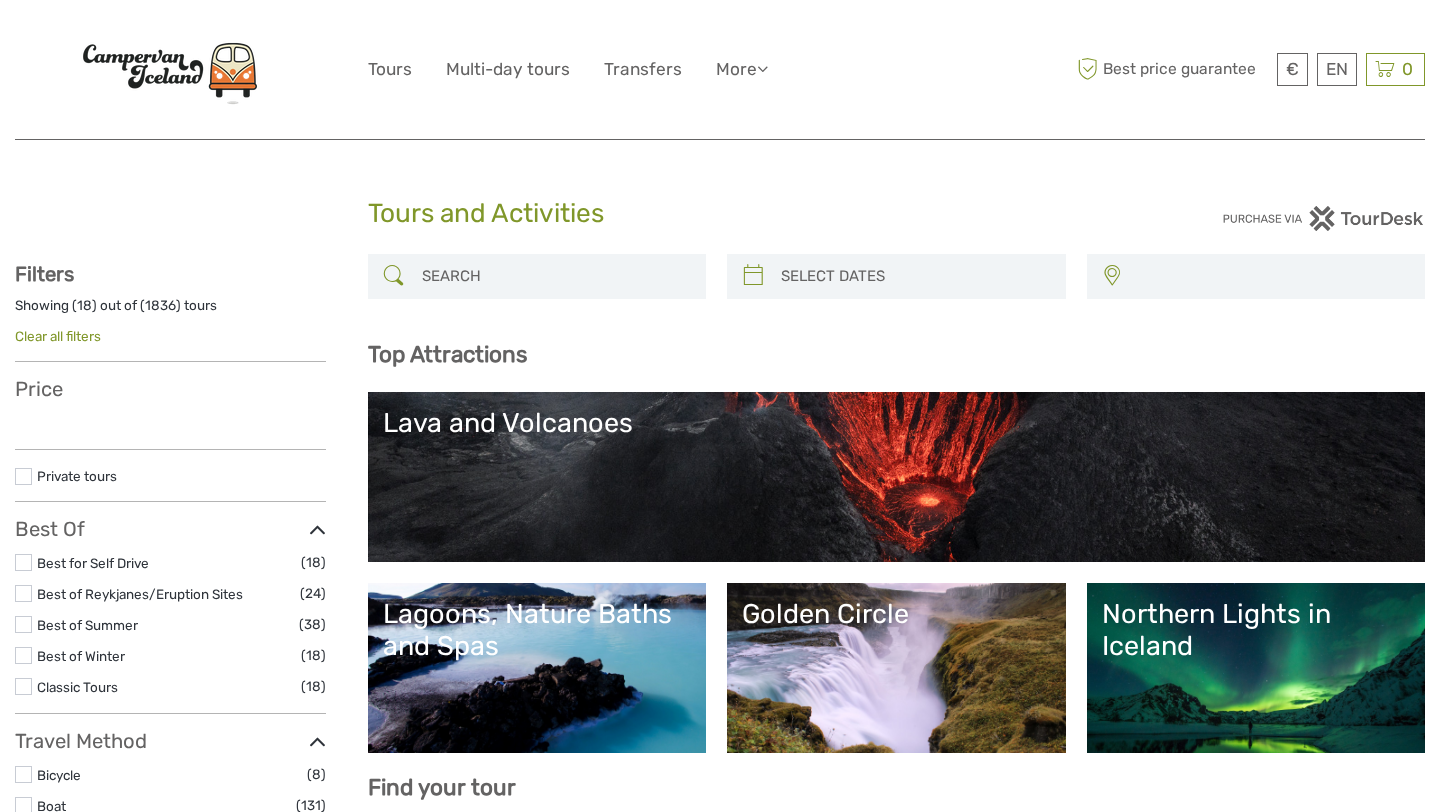 select 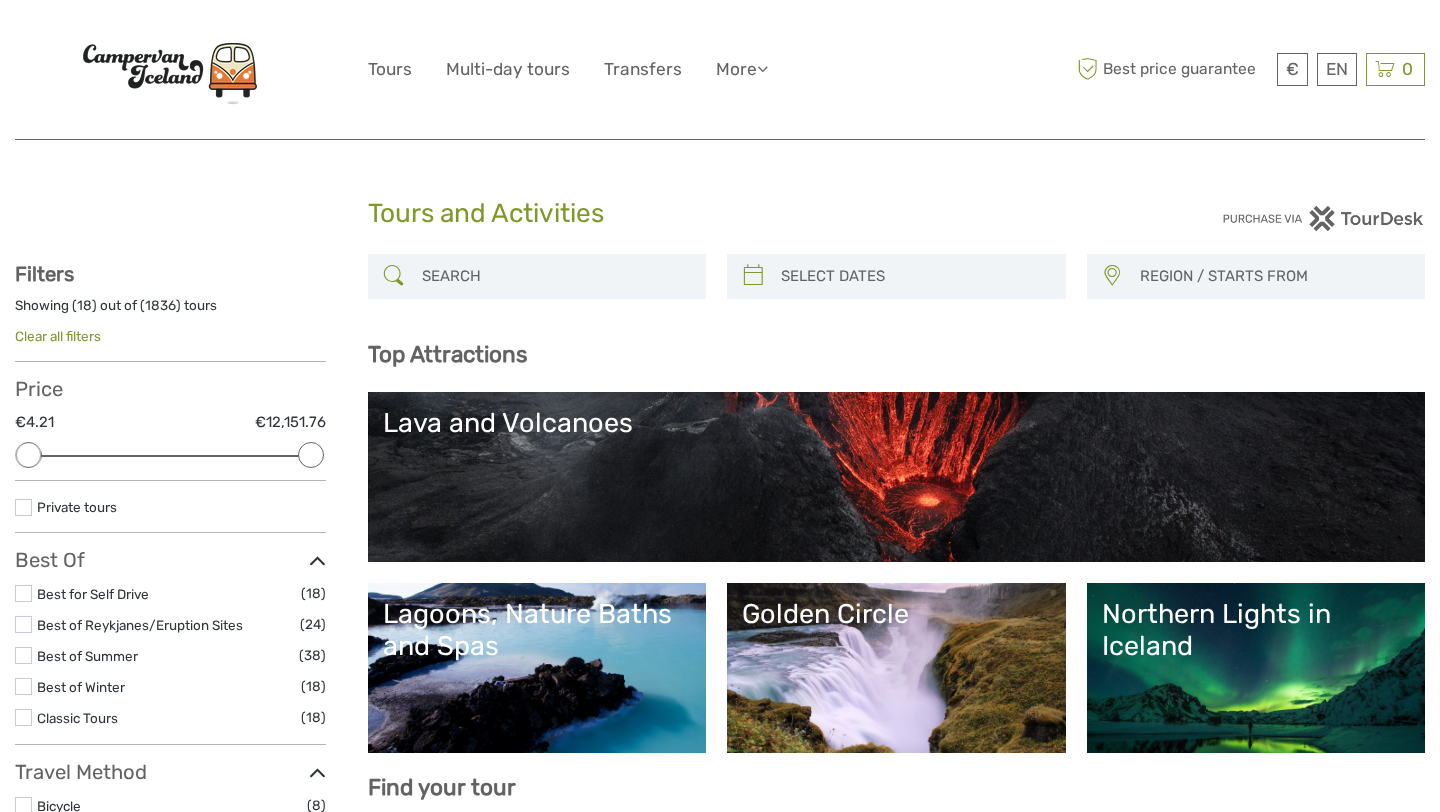 scroll, scrollTop: 0, scrollLeft: 0, axis: both 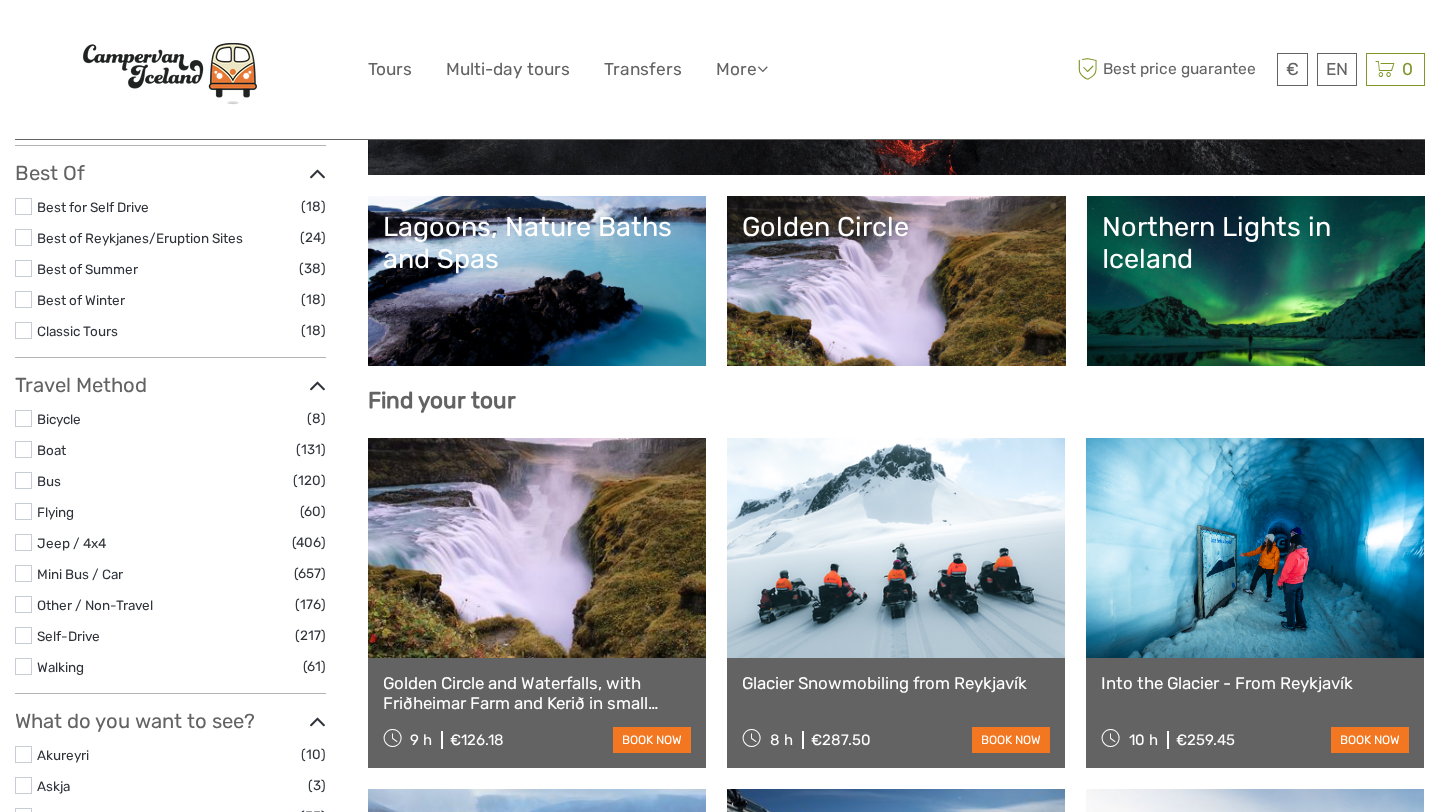 click on "Lagoons, Nature Baths and Spas" at bounding box center [537, 281] 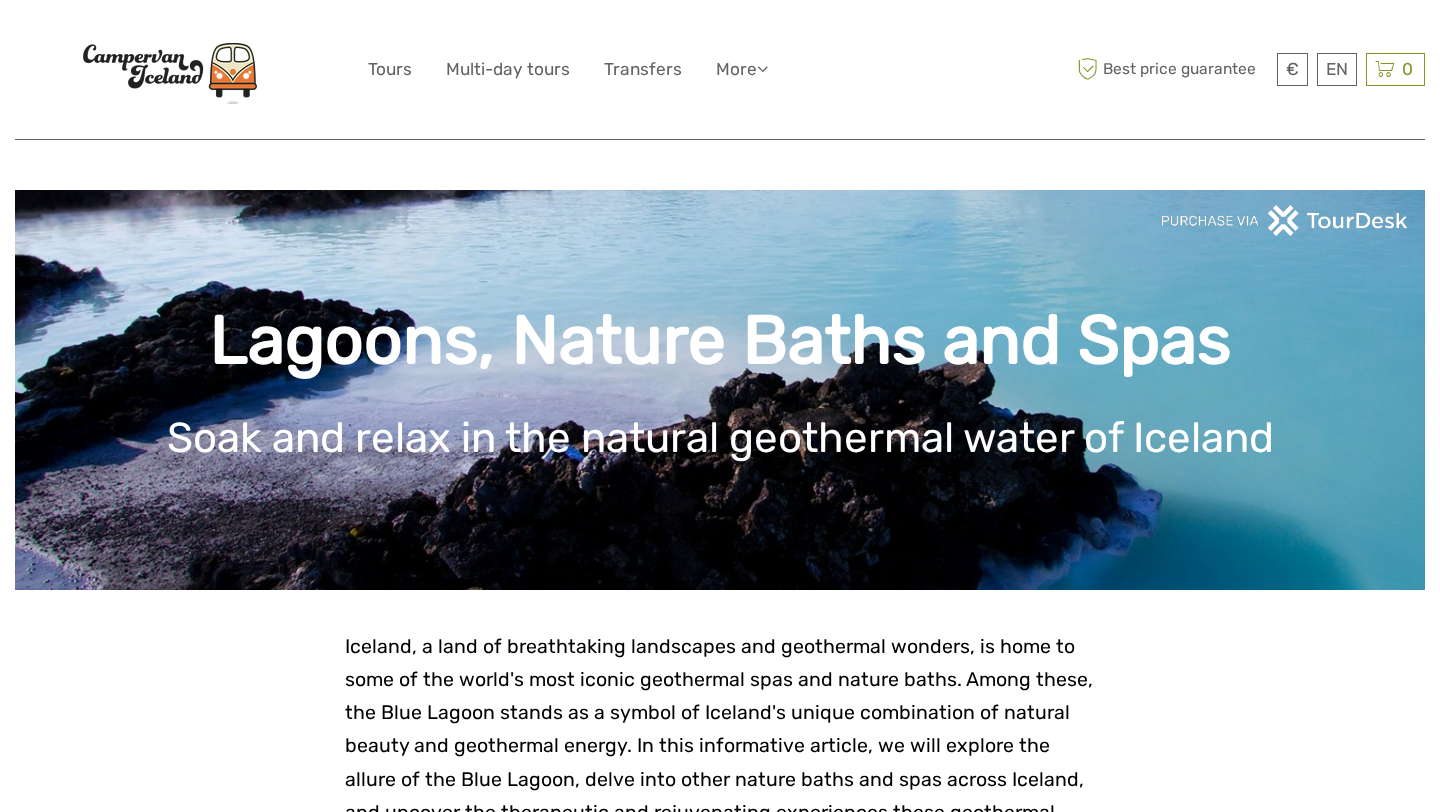 scroll, scrollTop: 0, scrollLeft: 0, axis: both 